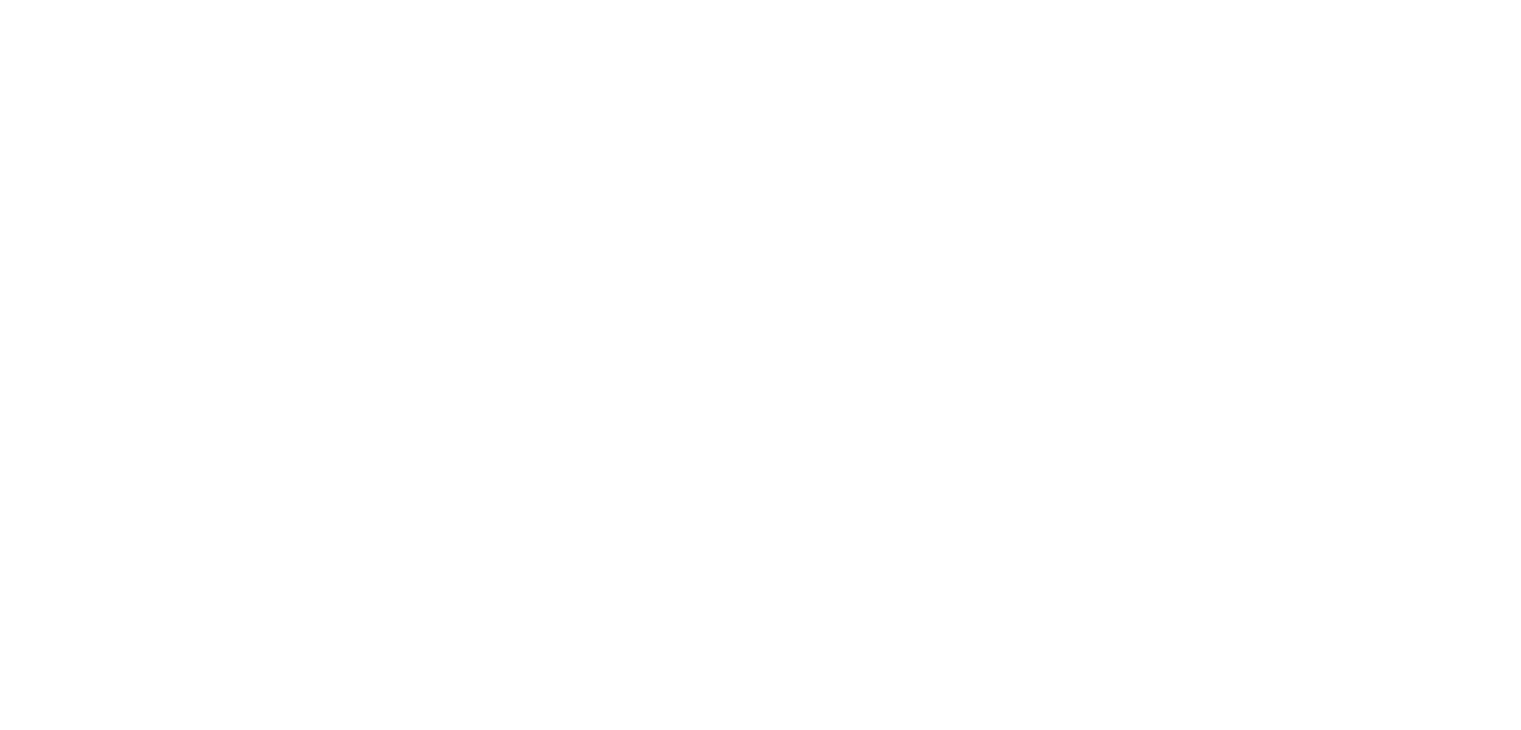scroll, scrollTop: 0, scrollLeft: 0, axis: both 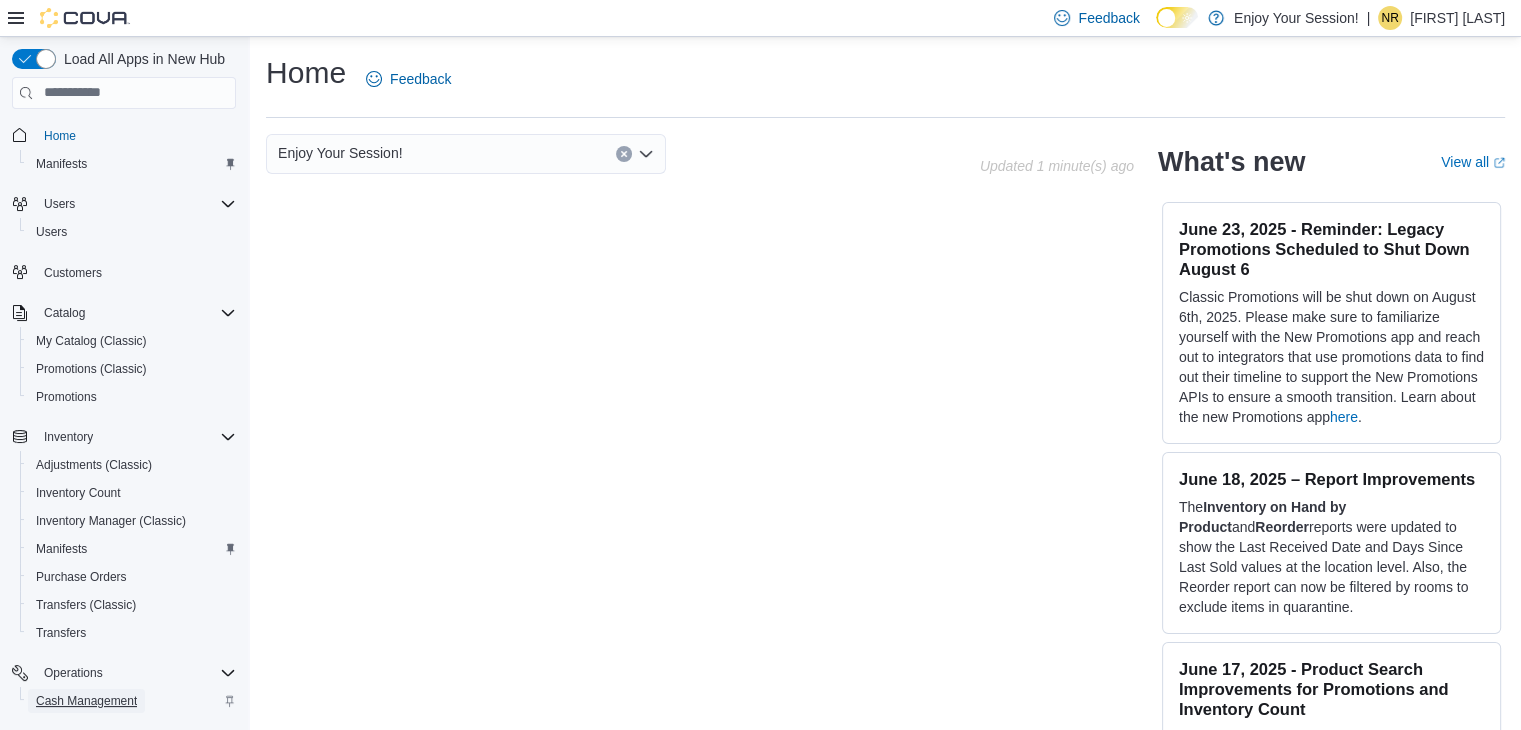 click on "Cash Management" at bounding box center (86, 701) 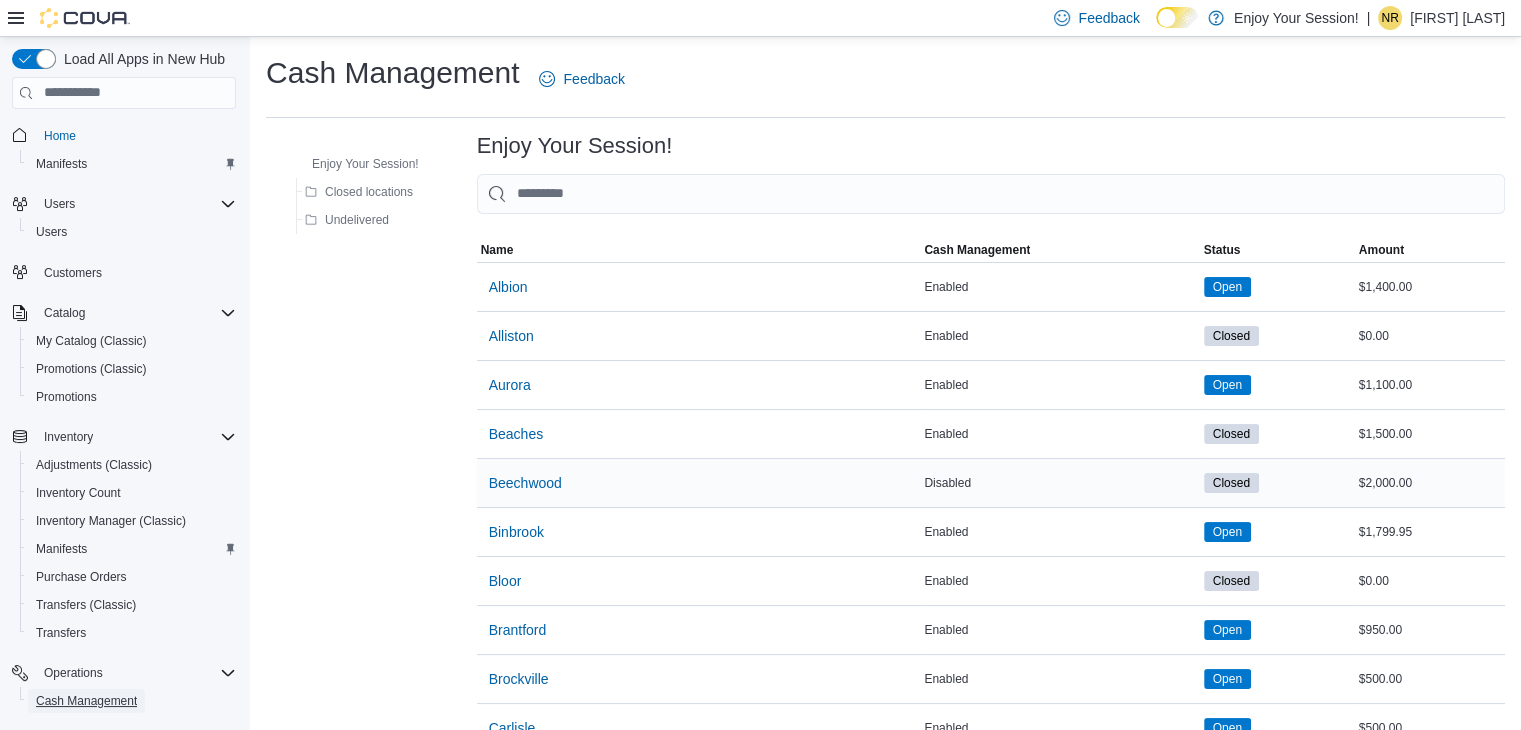 scroll, scrollTop: 300, scrollLeft: 0, axis: vertical 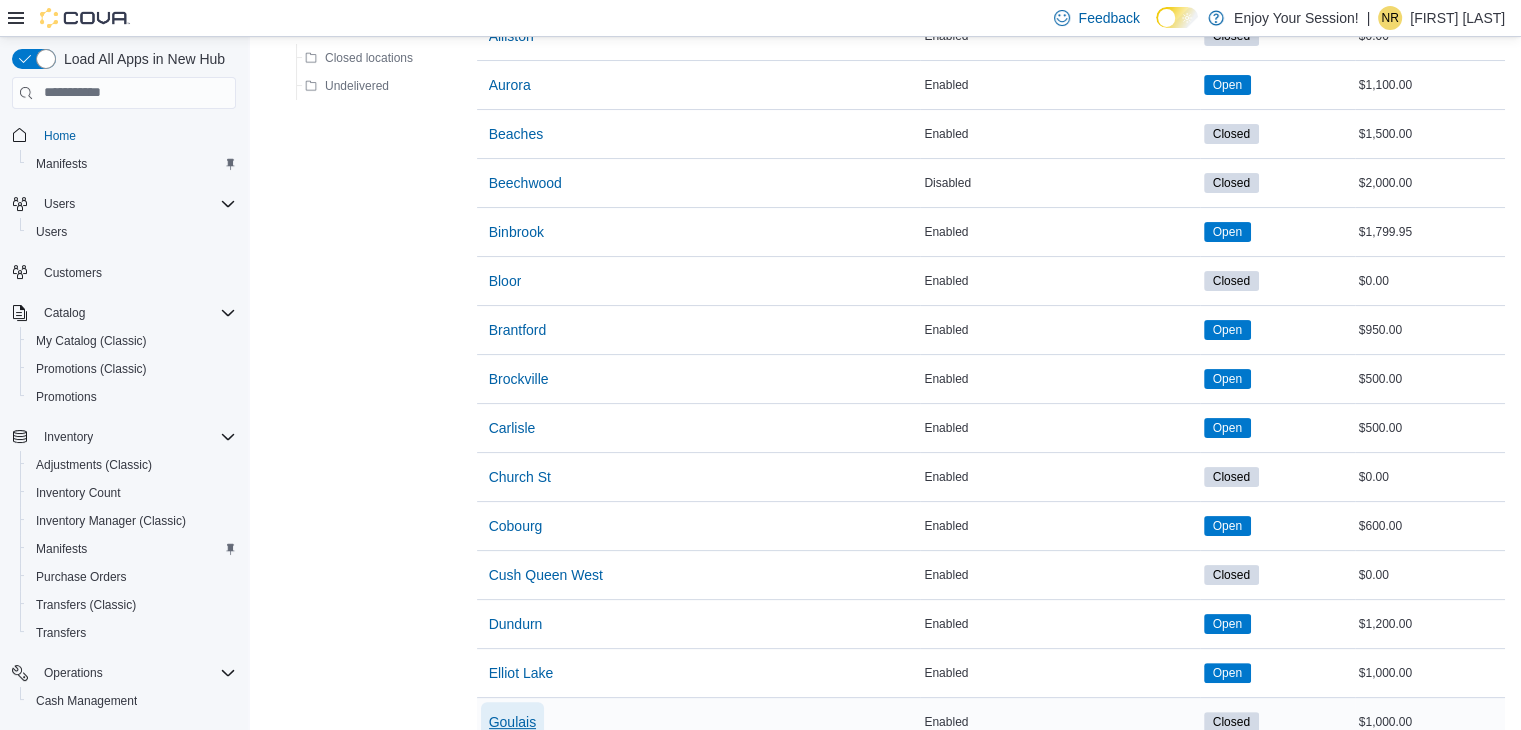click on "Goulais" at bounding box center (512, 722) 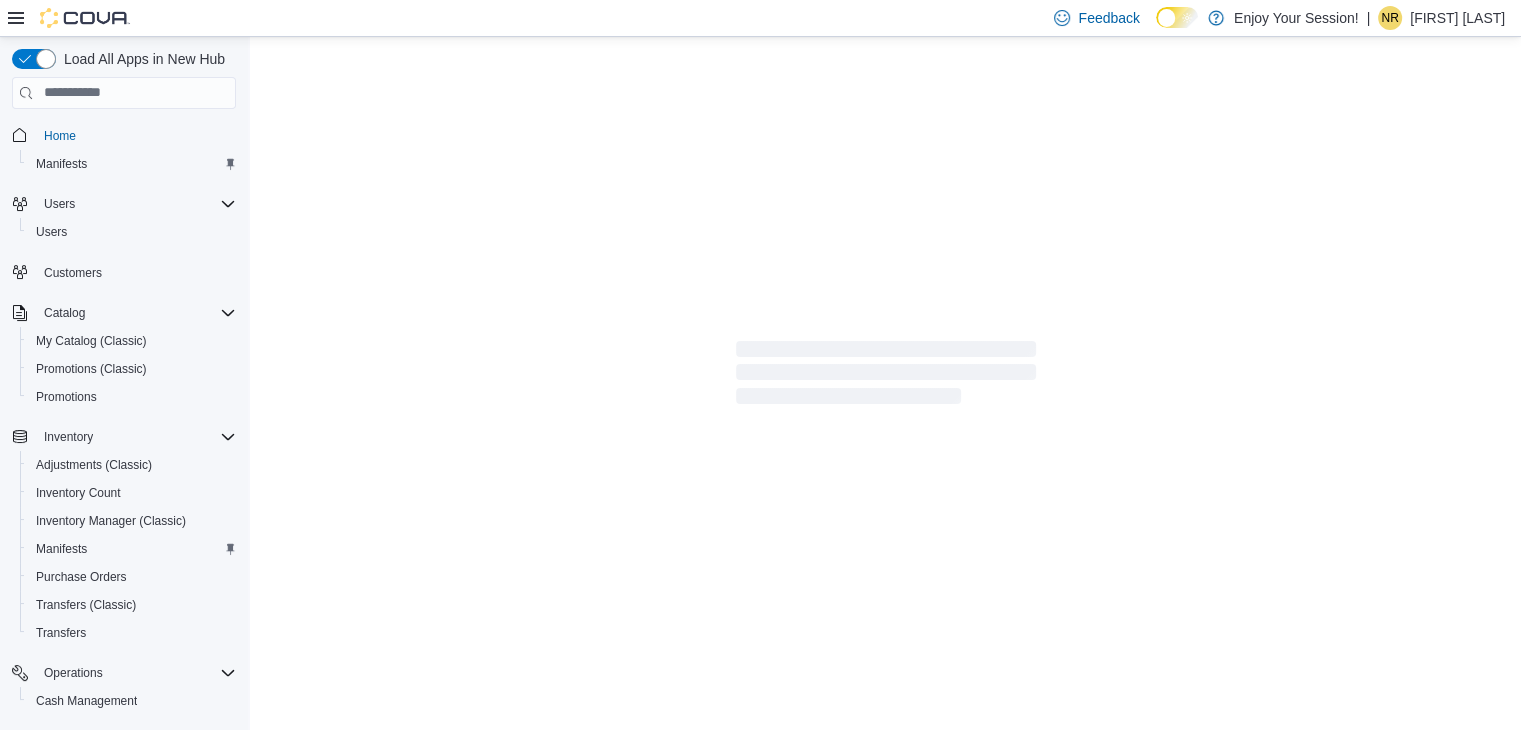 scroll, scrollTop: 0, scrollLeft: 0, axis: both 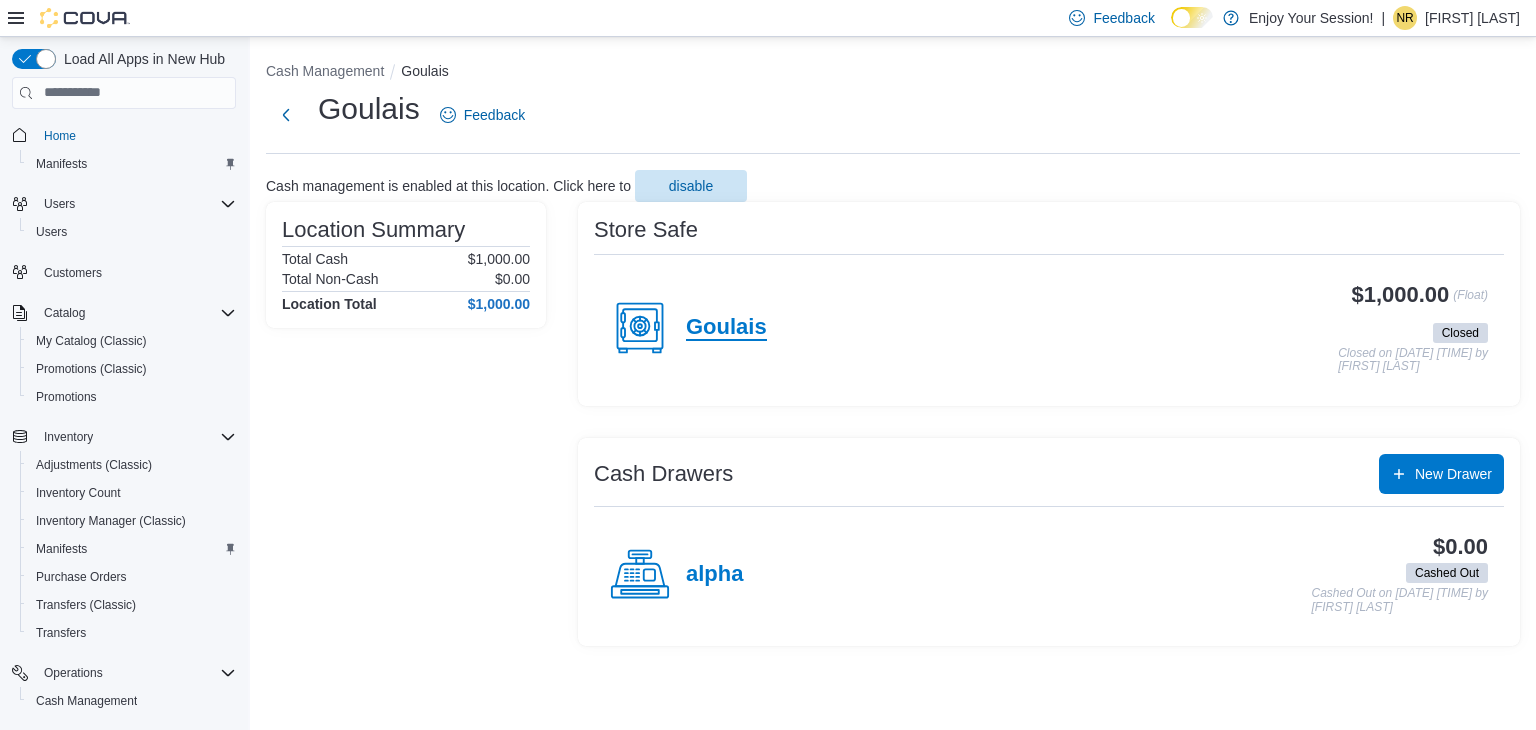 click on "Goulais" at bounding box center [726, 328] 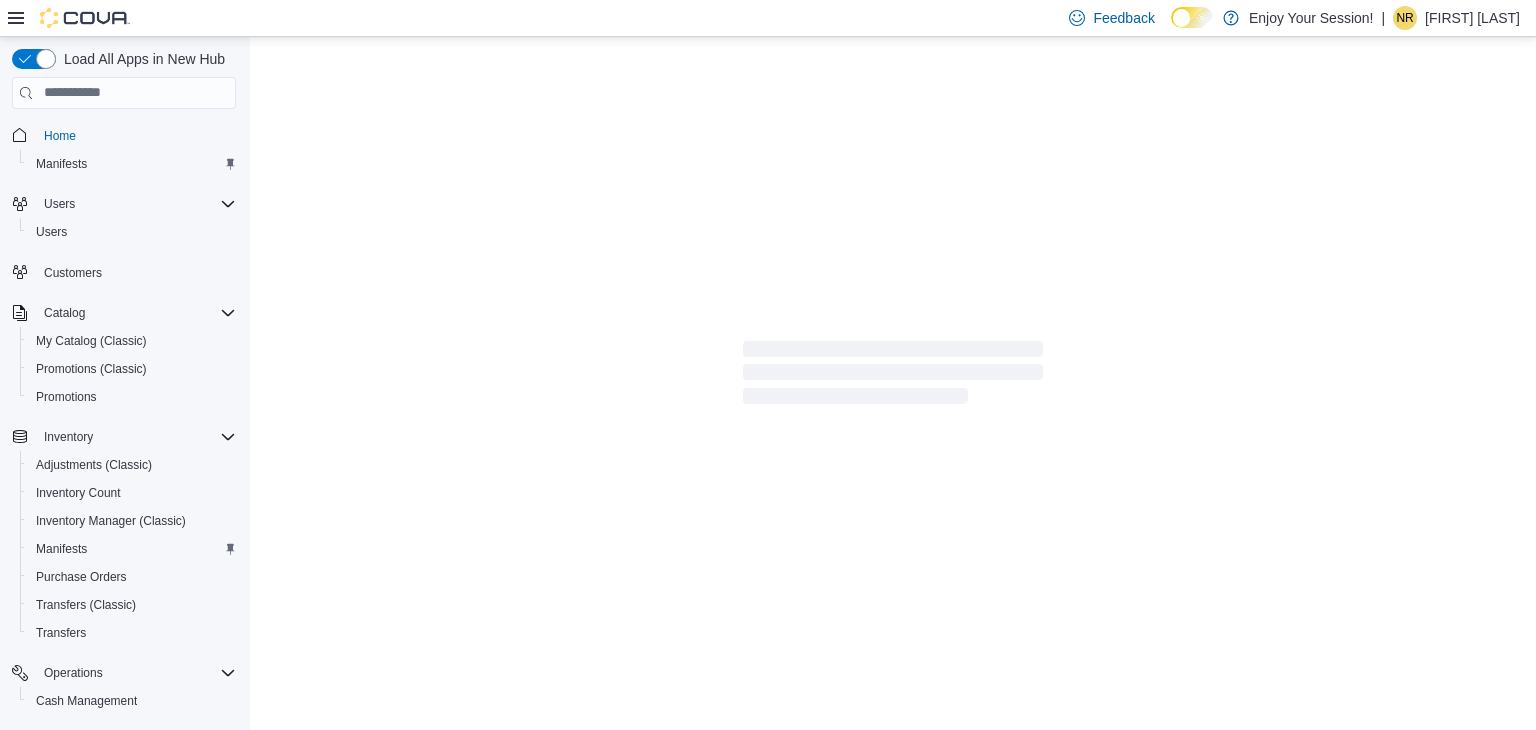 click at bounding box center [893, 377] 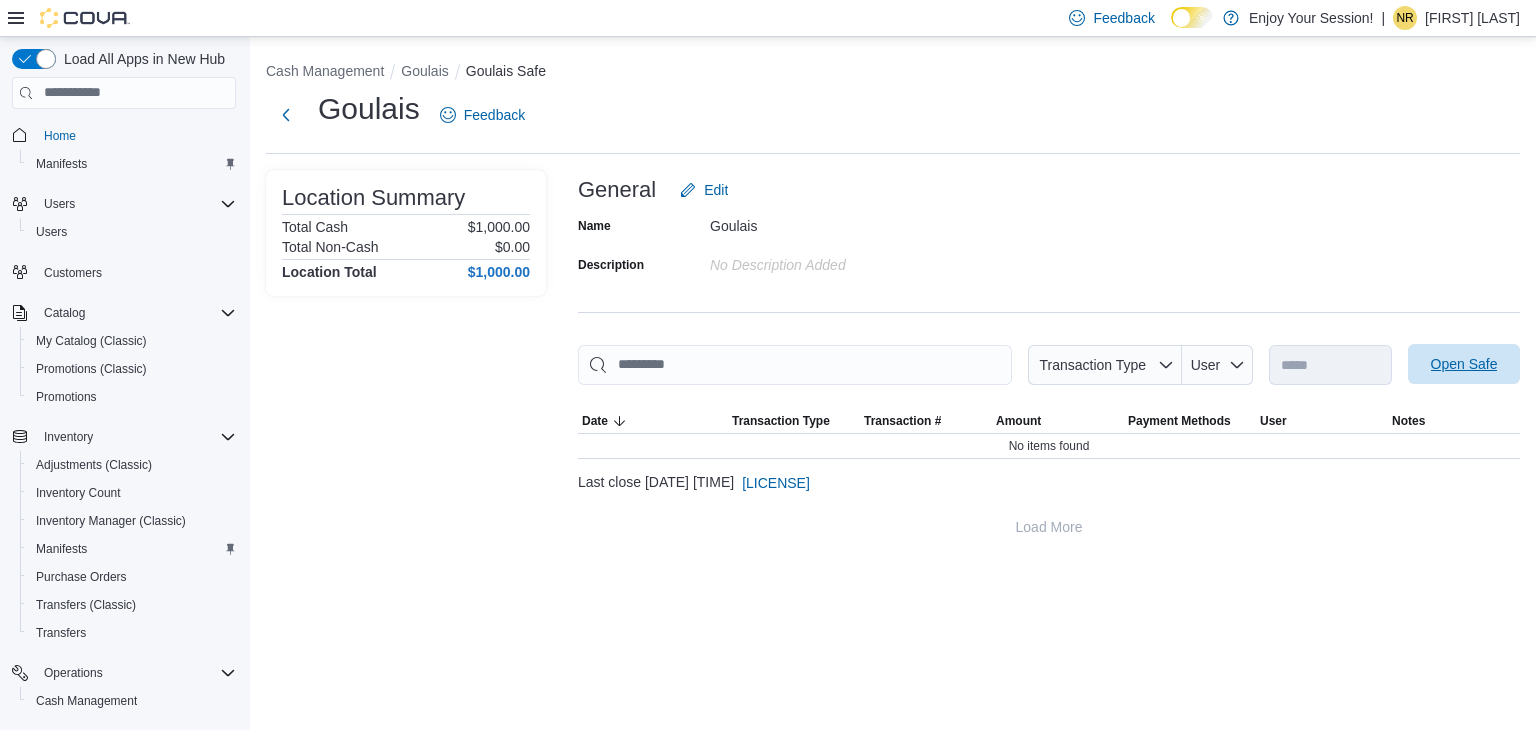 click on "Open Safe" at bounding box center [1464, 364] 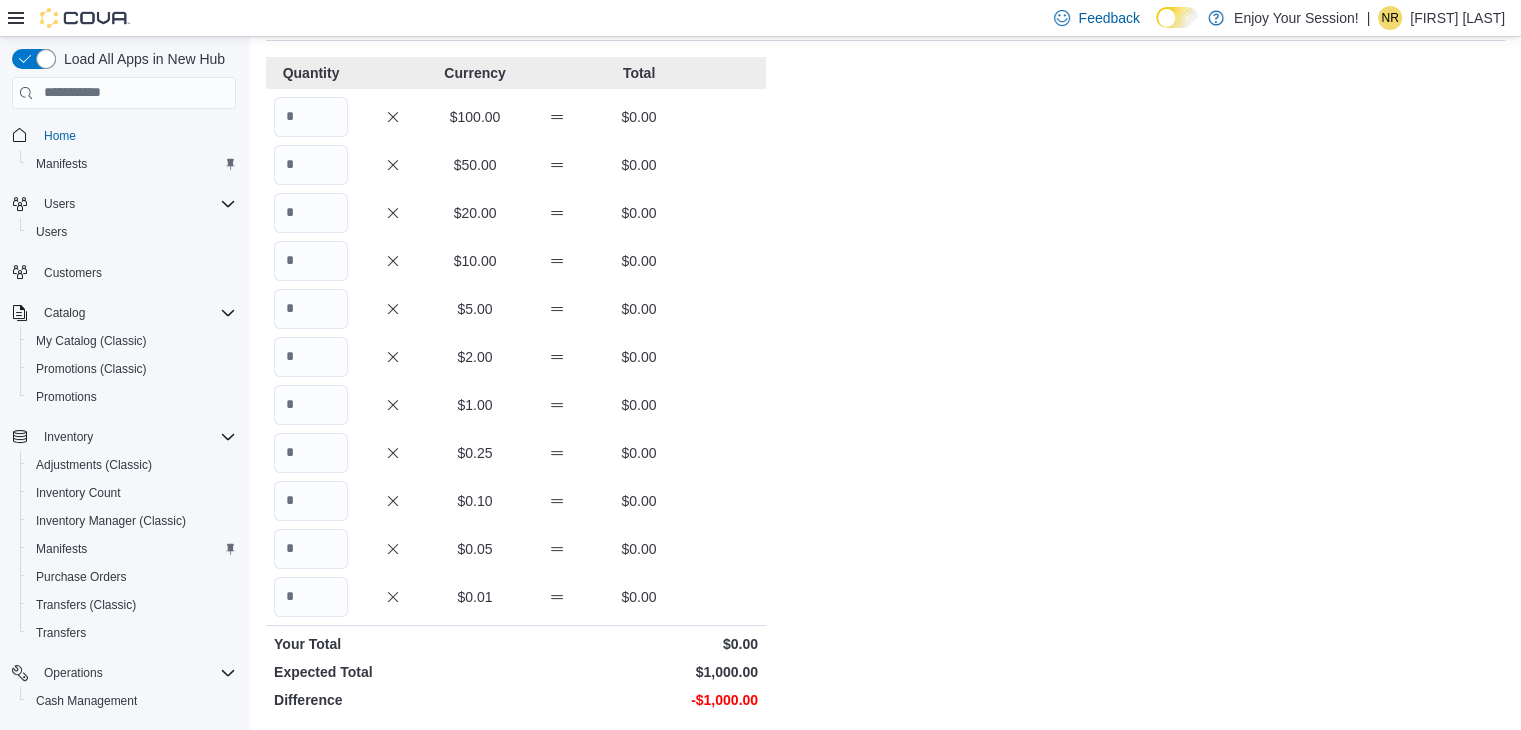 scroll, scrollTop: 200, scrollLeft: 0, axis: vertical 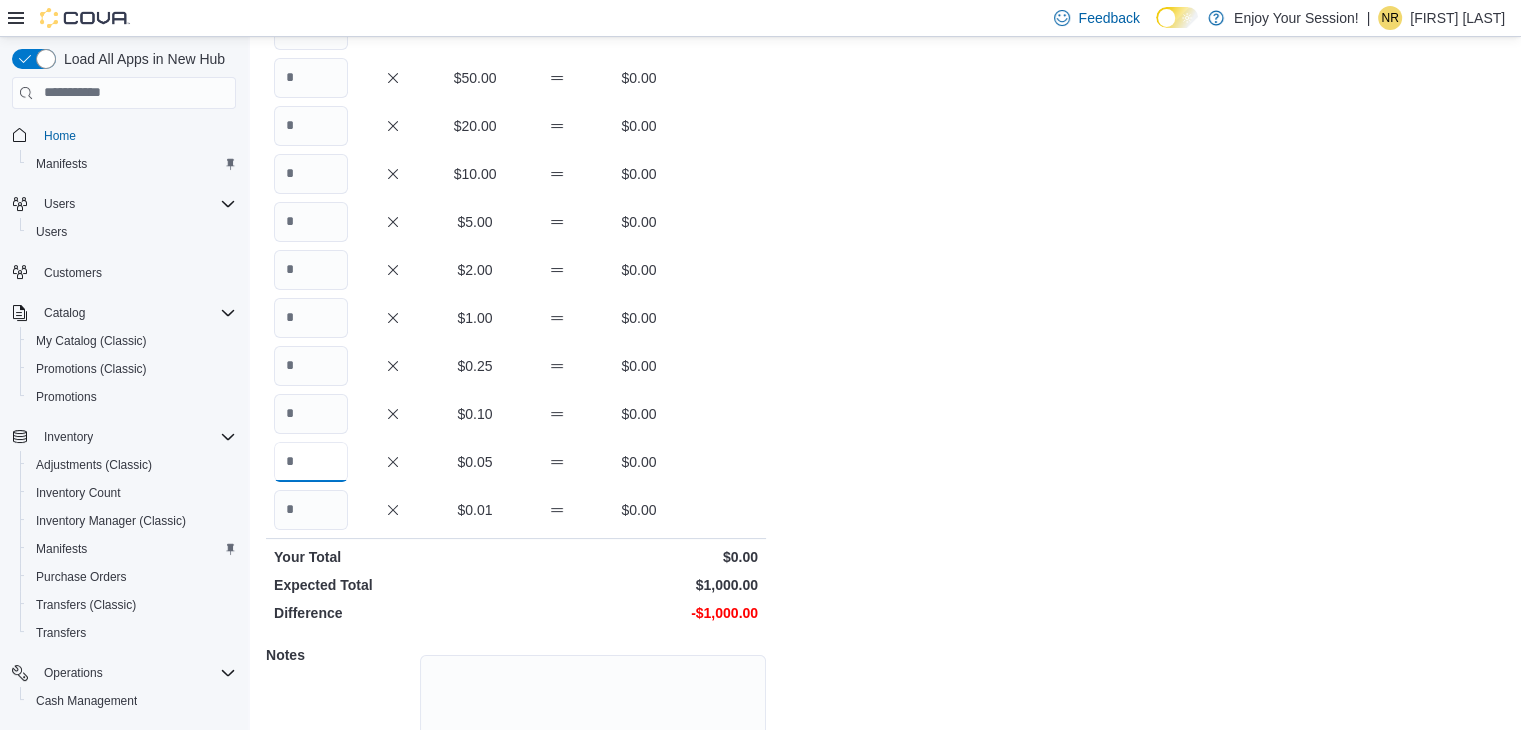 click at bounding box center [311, 462] 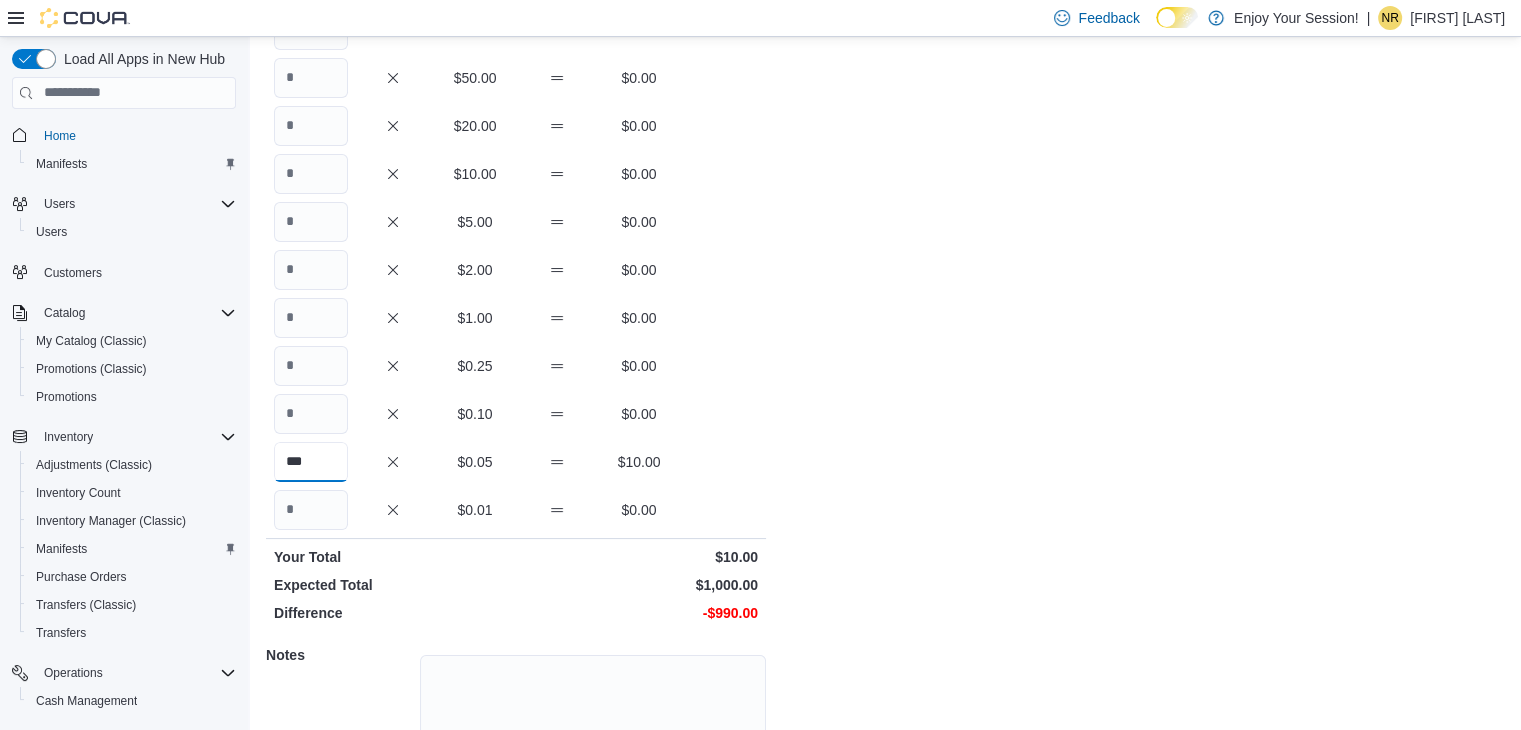 type on "***" 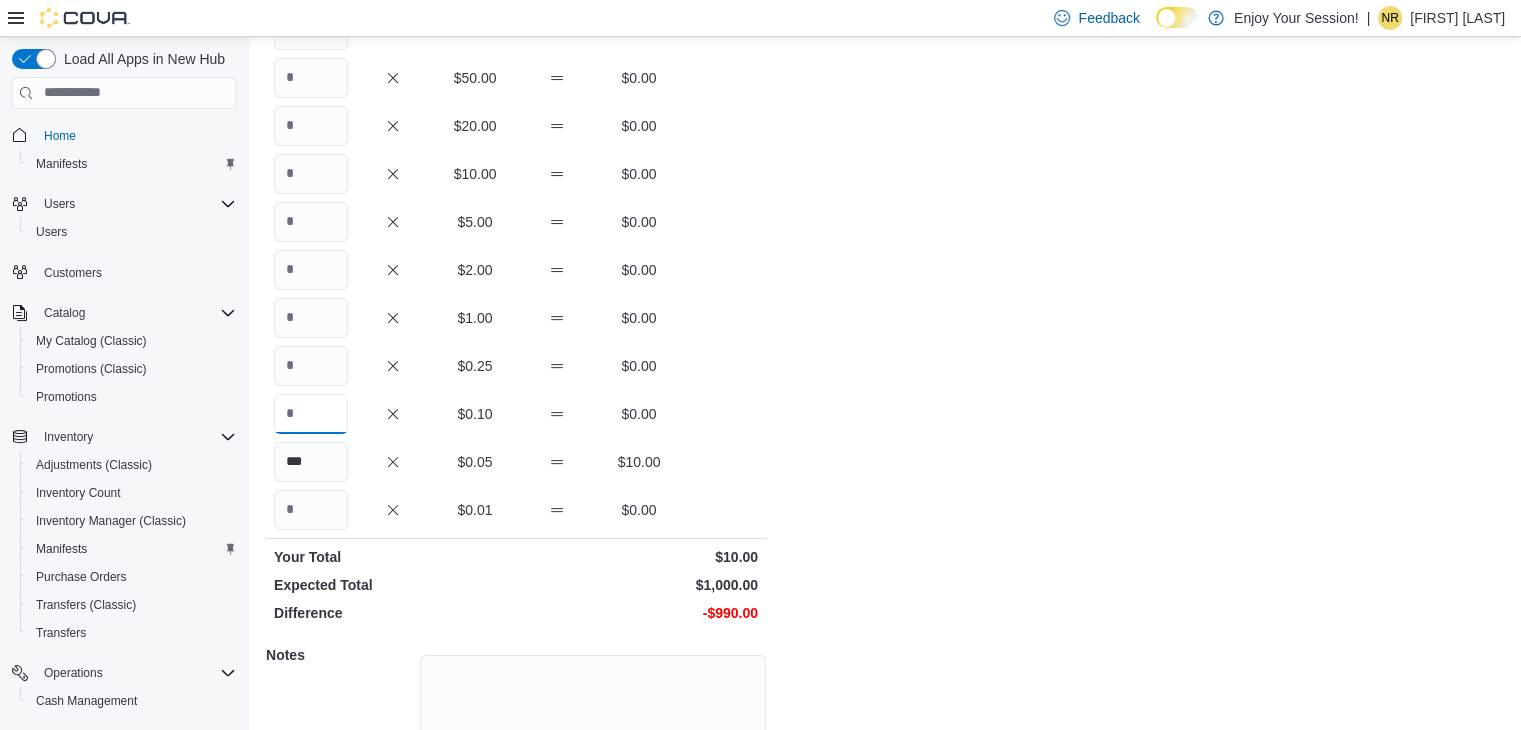 click at bounding box center (311, 414) 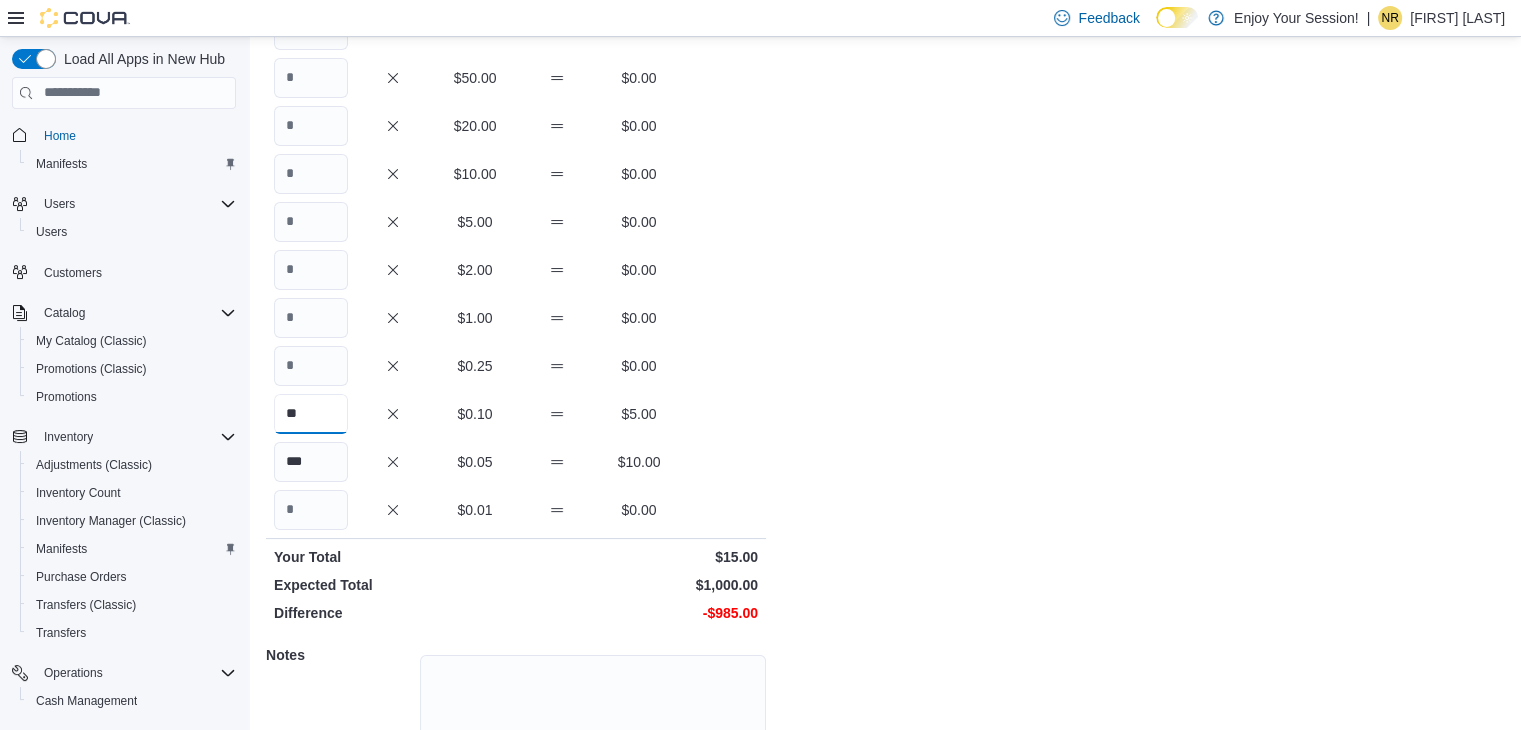 type on "**" 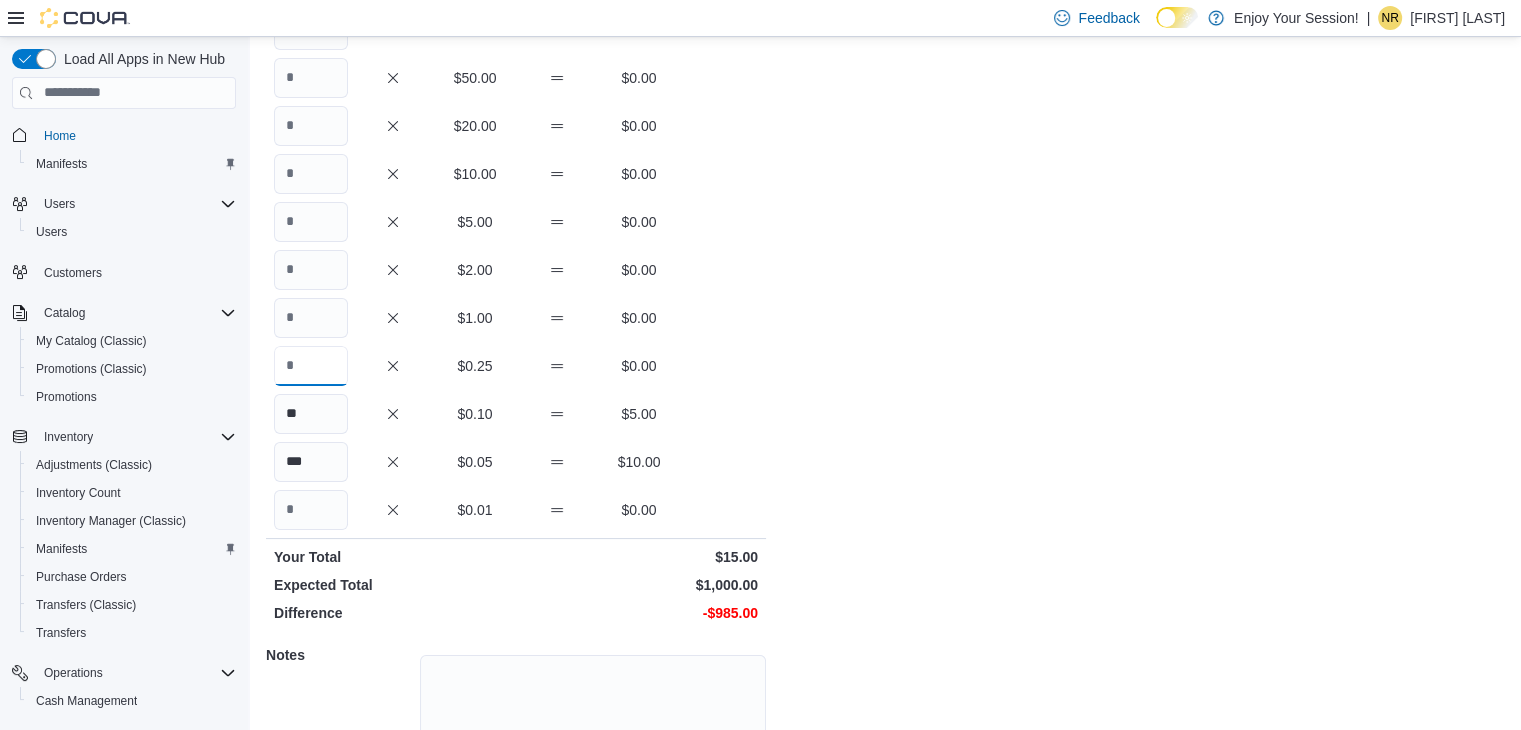 click at bounding box center (311, 366) 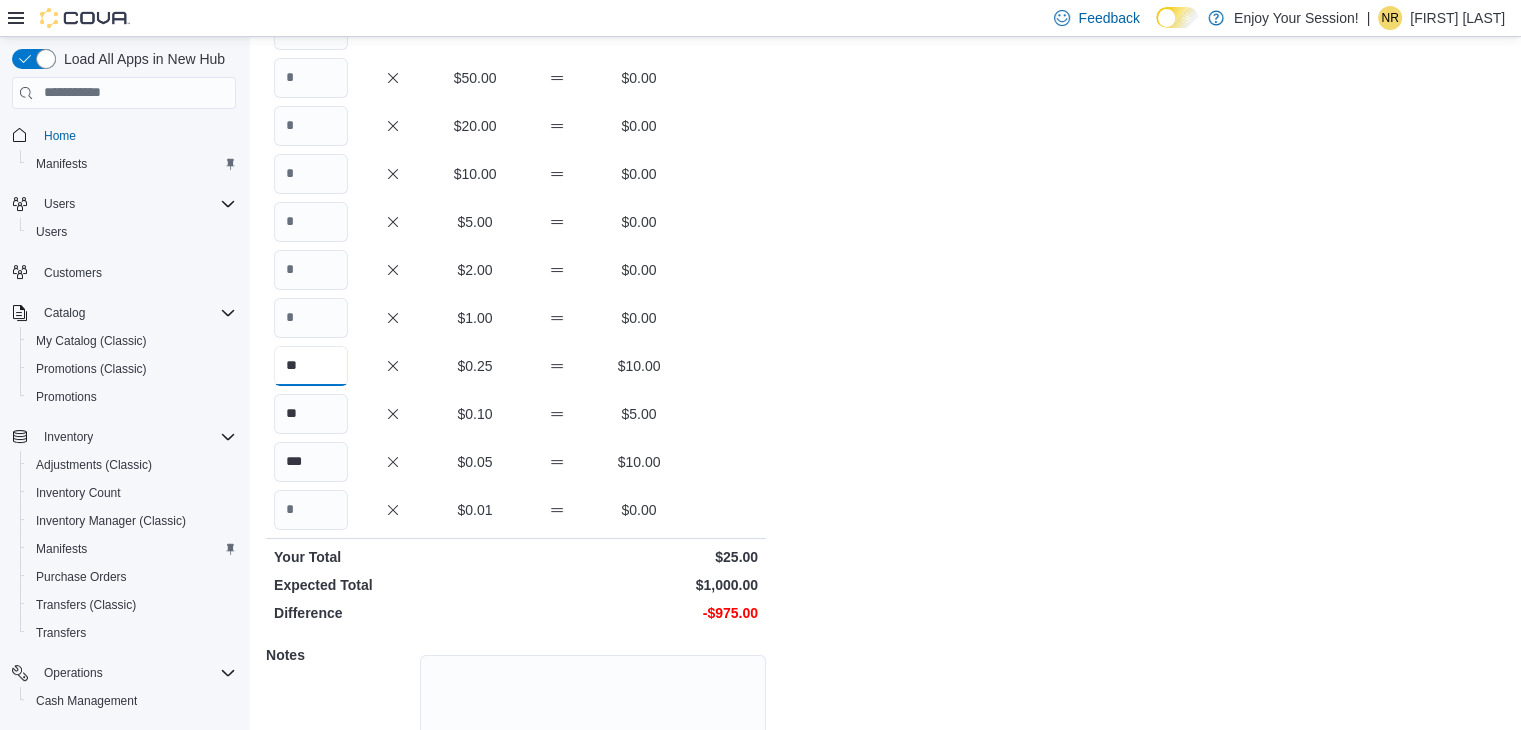 type on "**" 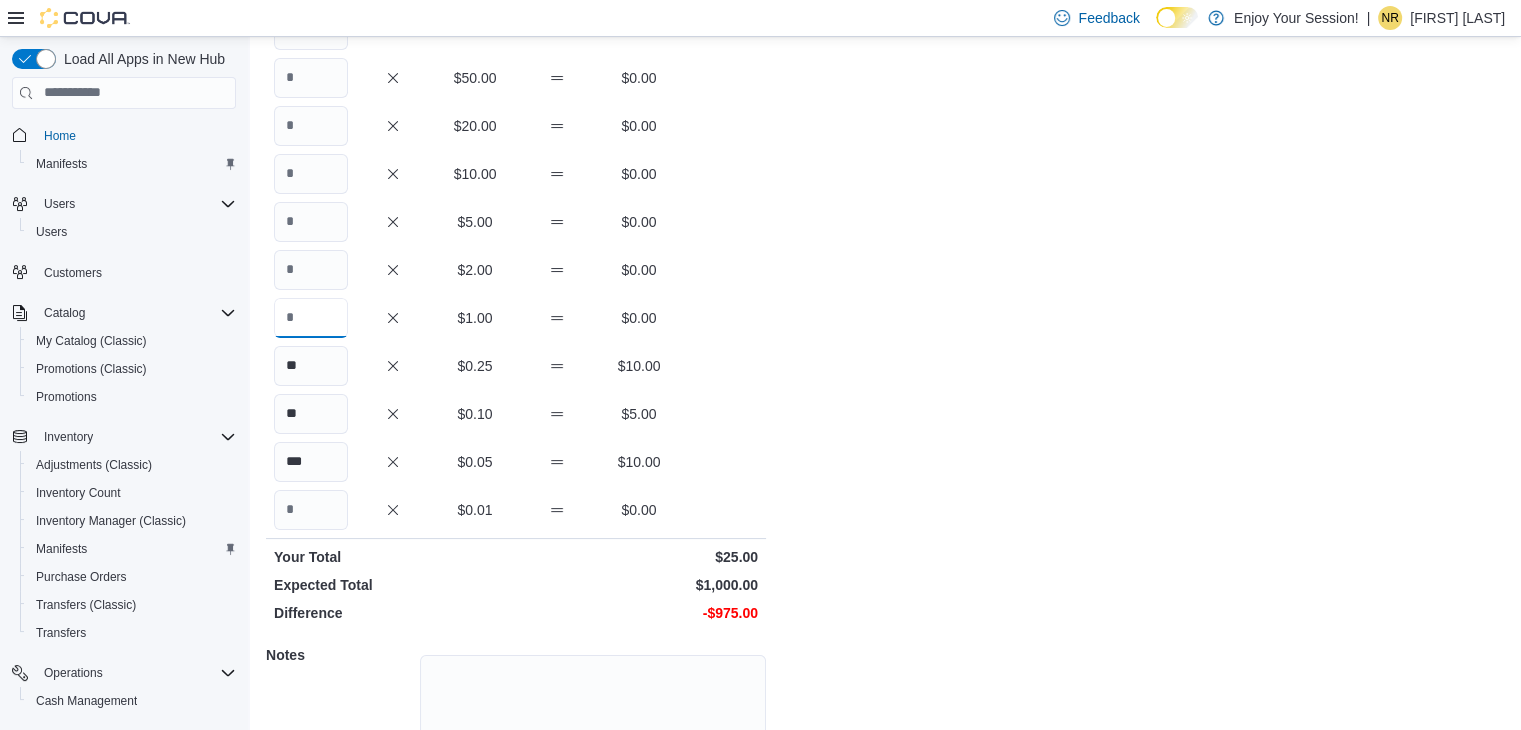 click at bounding box center (311, 318) 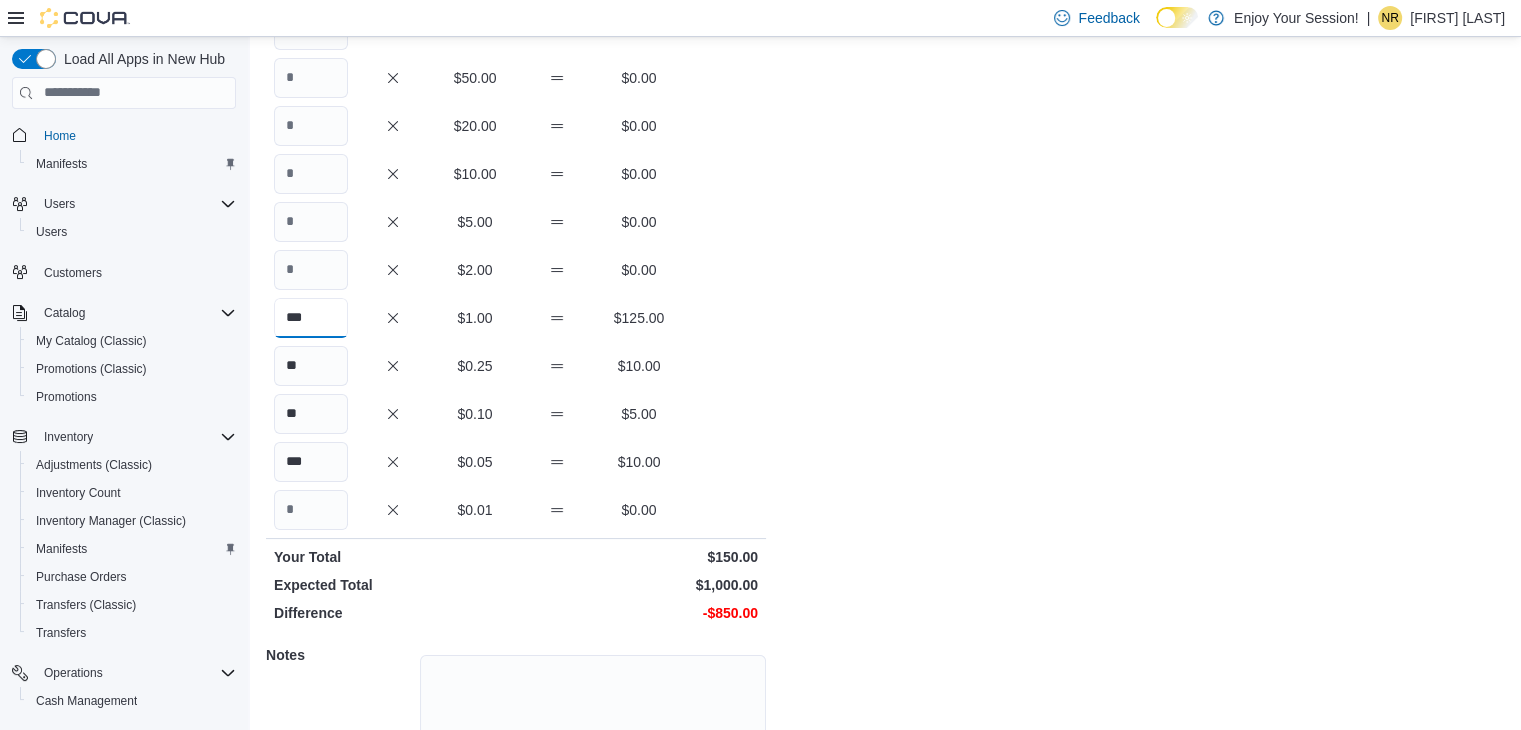 type on "***" 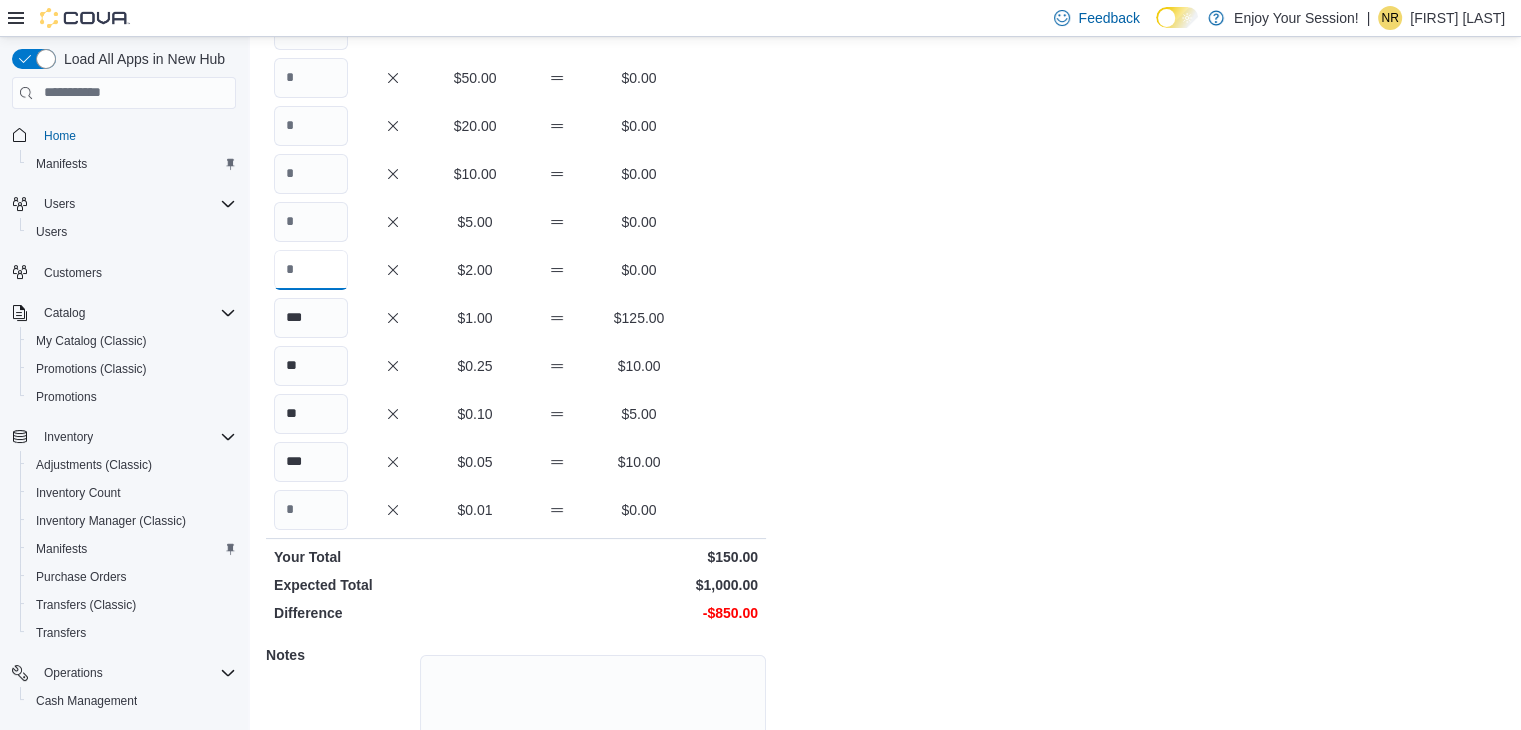click at bounding box center (311, 270) 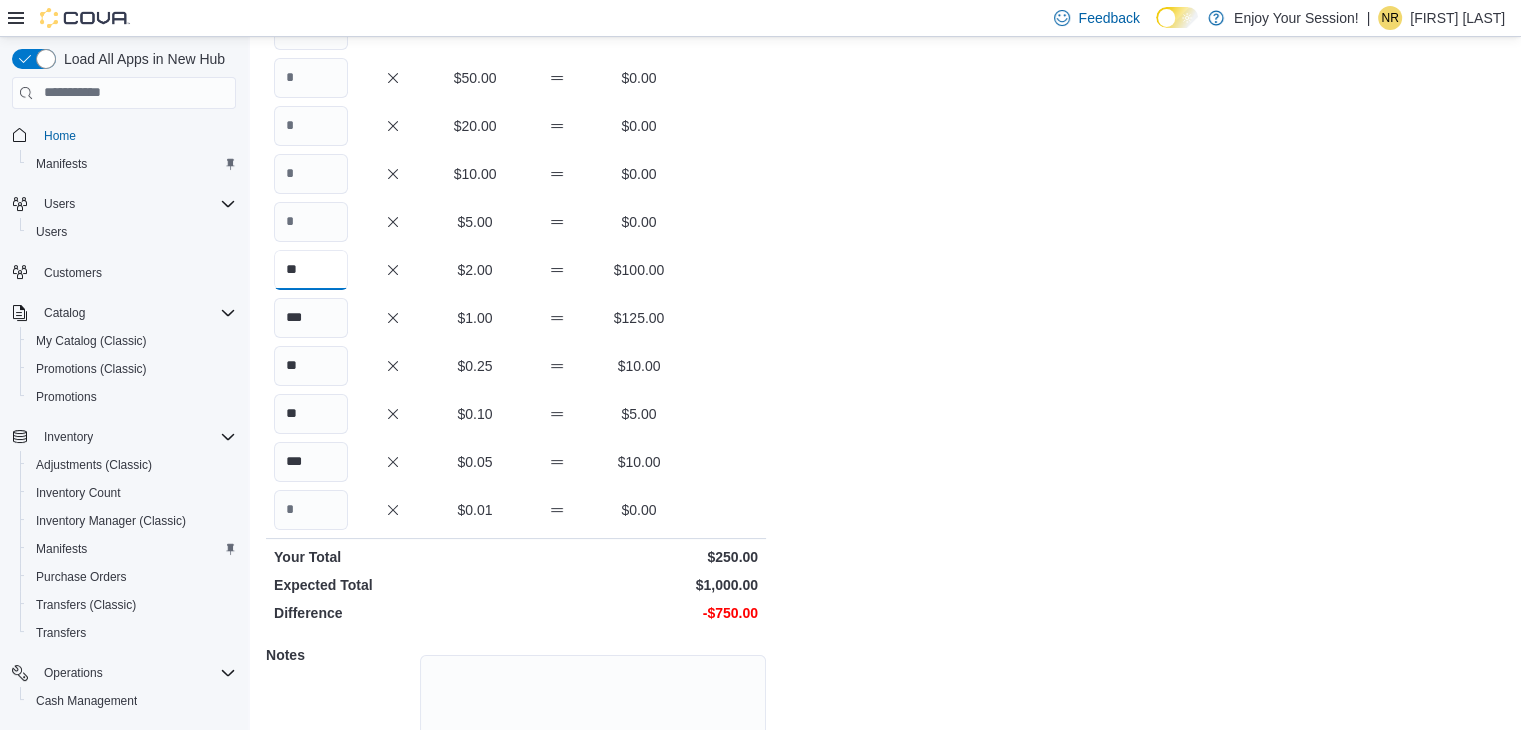 type on "**" 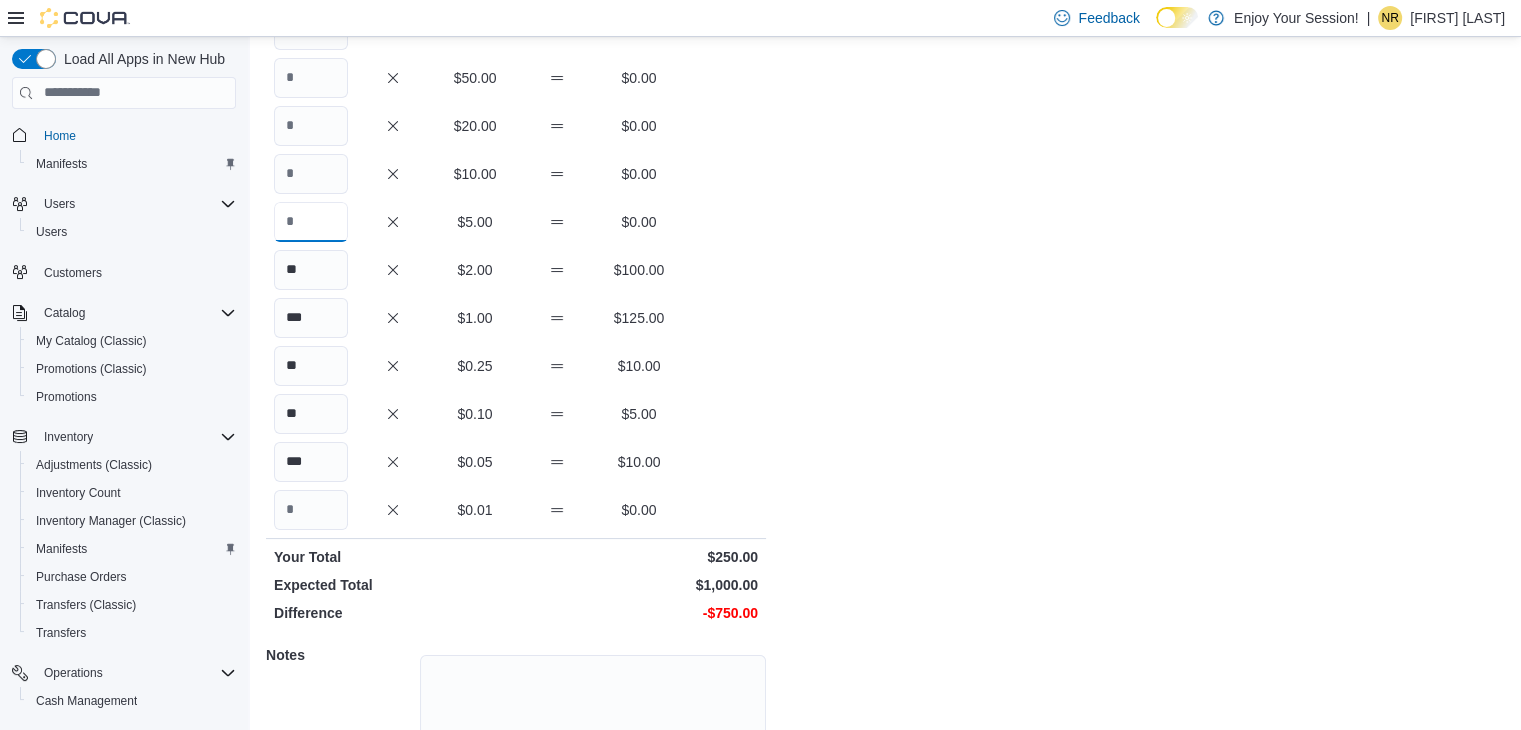 click at bounding box center [311, 222] 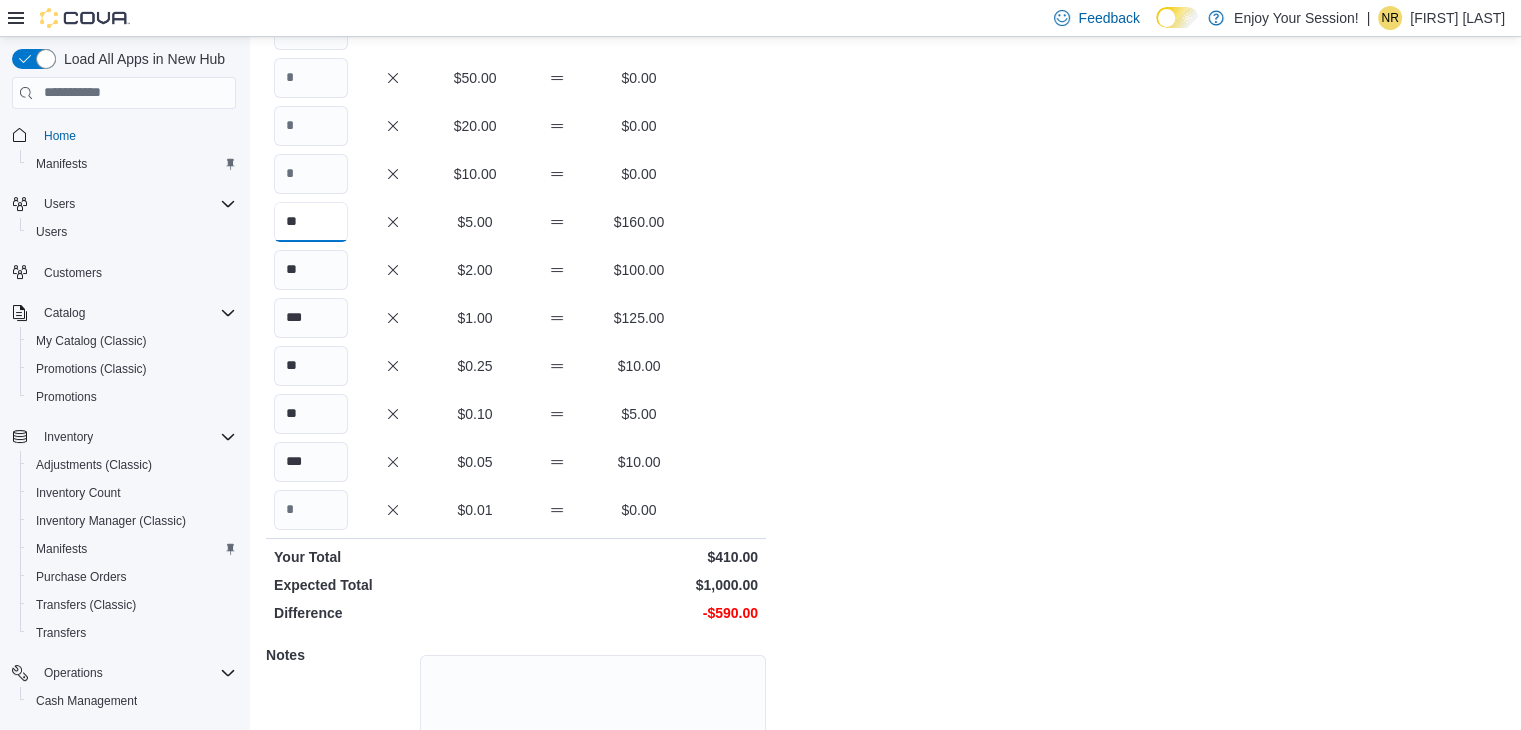 type on "**" 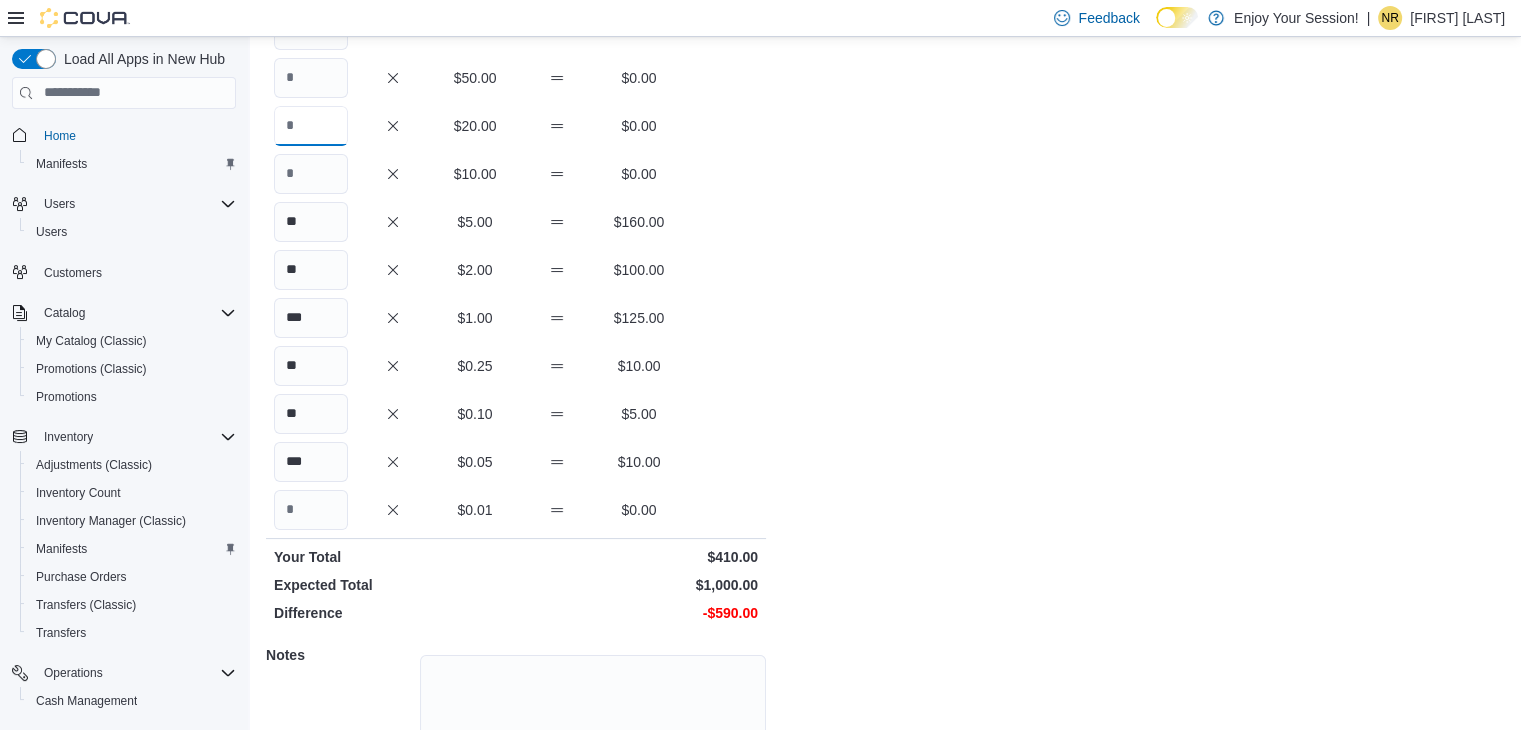 click at bounding box center (311, 126) 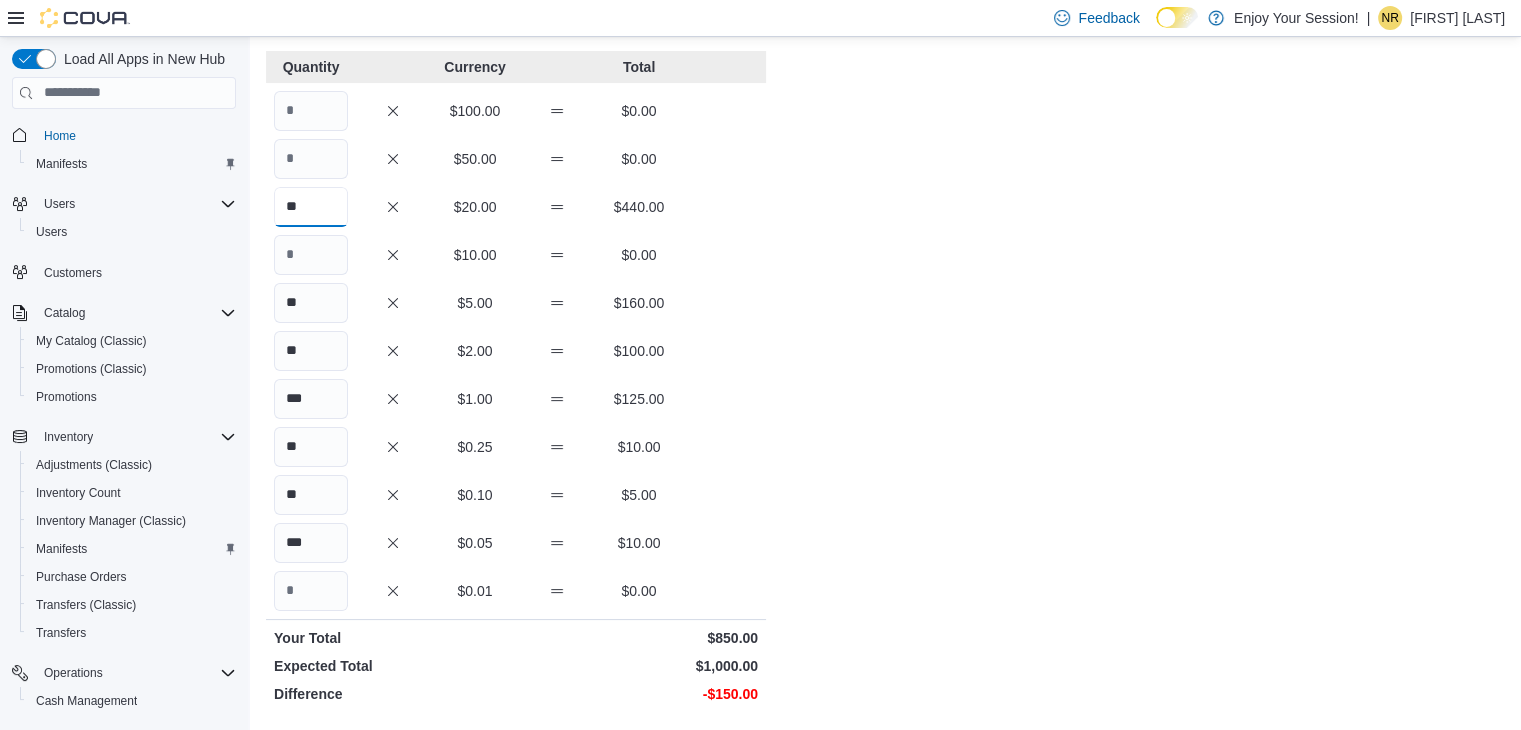 scroll, scrollTop: 0, scrollLeft: 0, axis: both 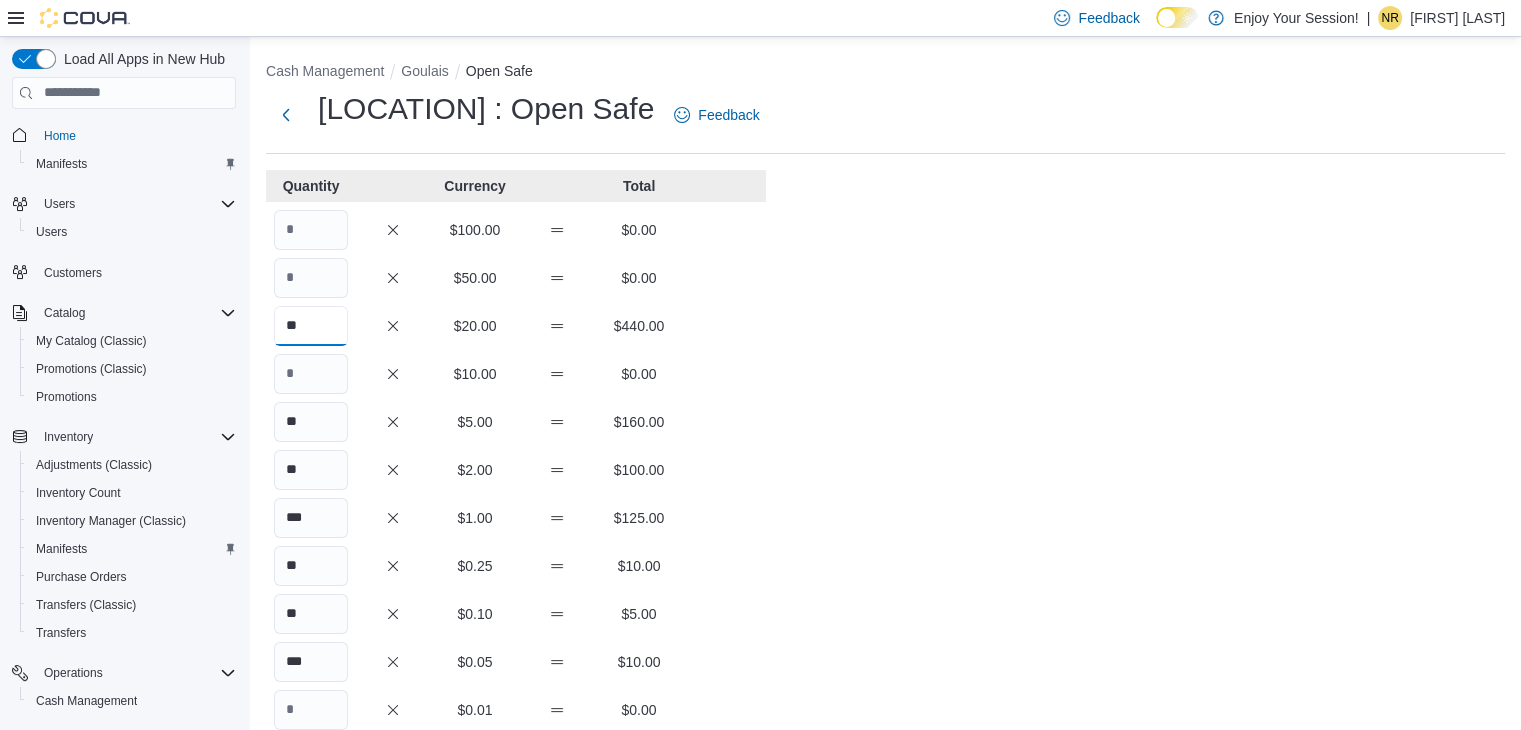 type on "**" 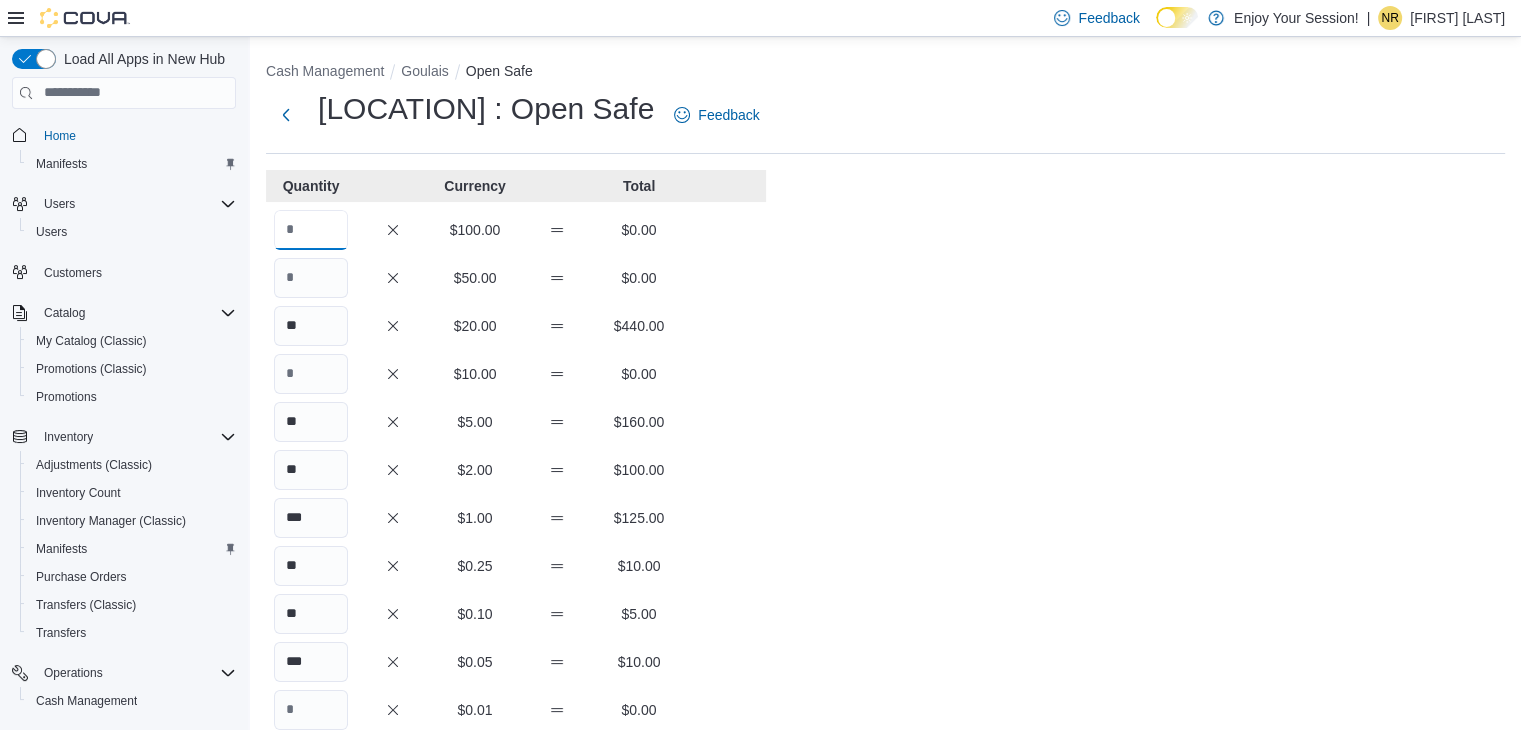 click at bounding box center [311, 230] 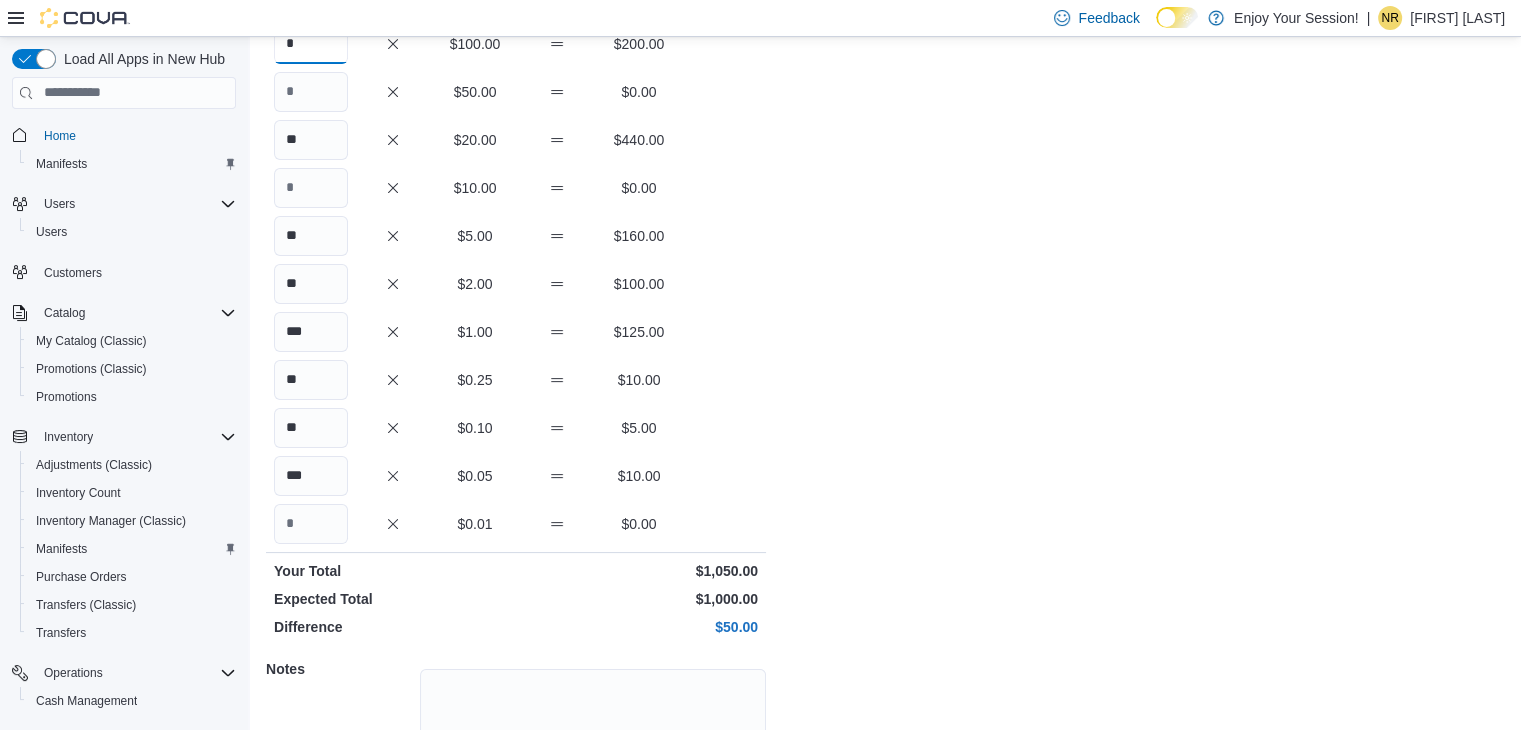 scroll, scrollTop: 350, scrollLeft: 0, axis: vertical 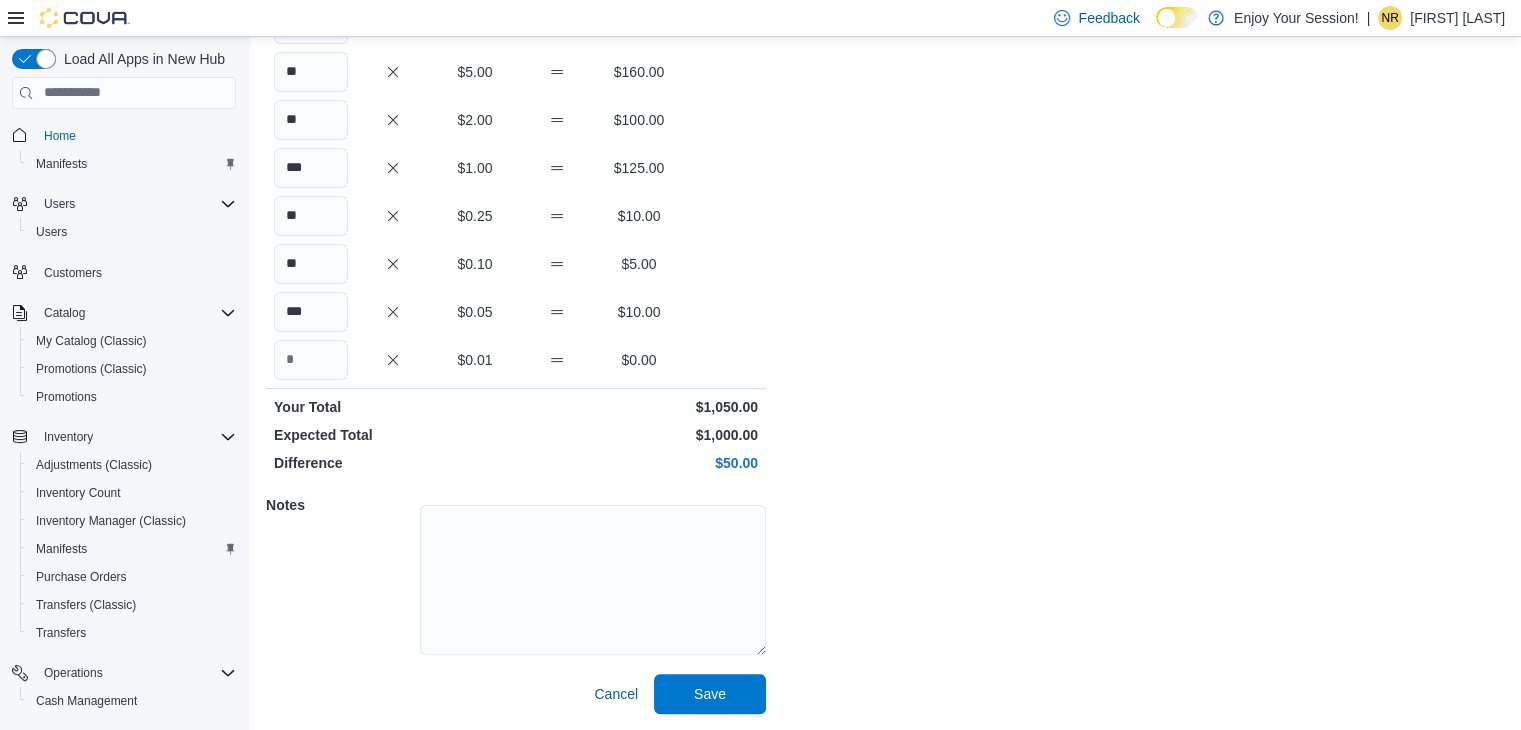 type on "*" 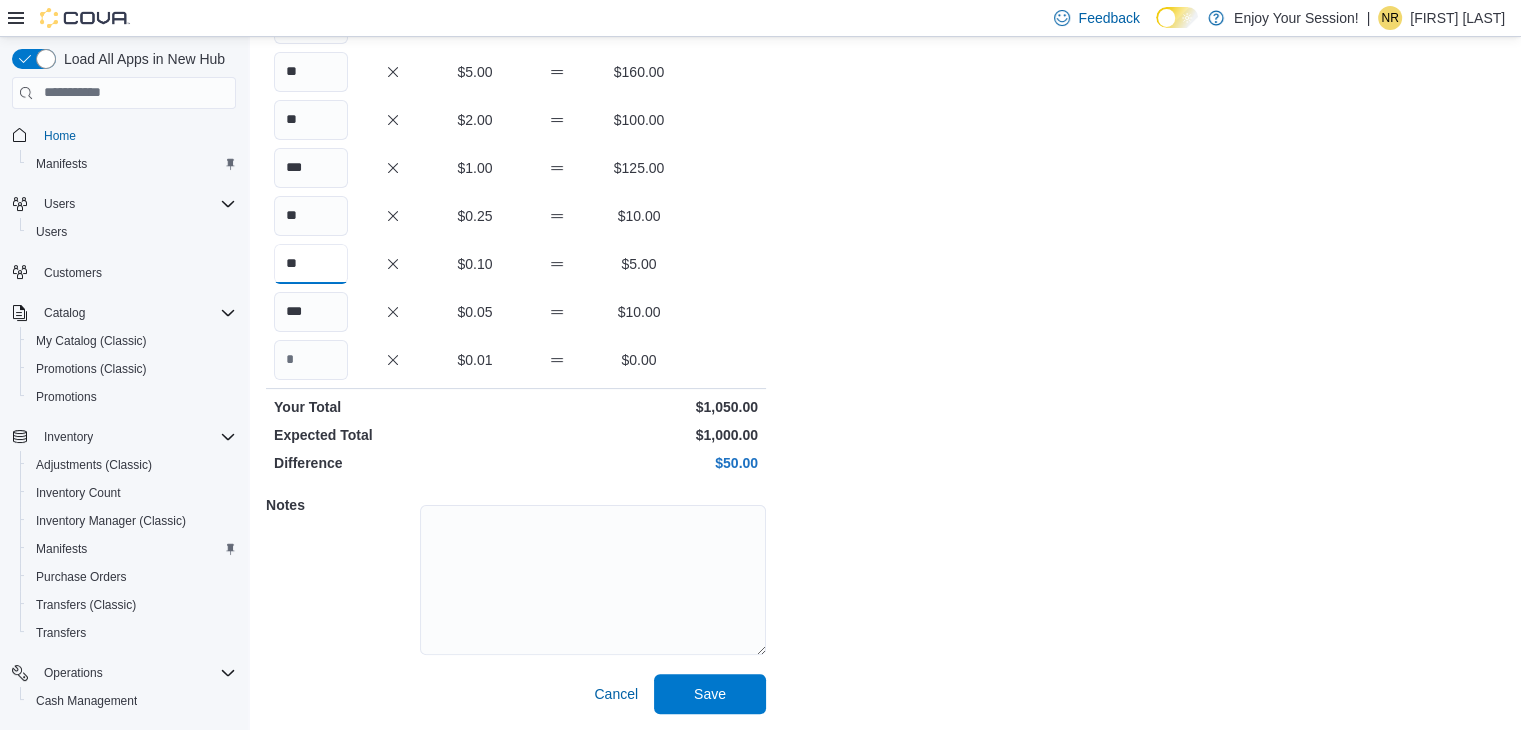 click on "**" at bounding box center [311, 264] 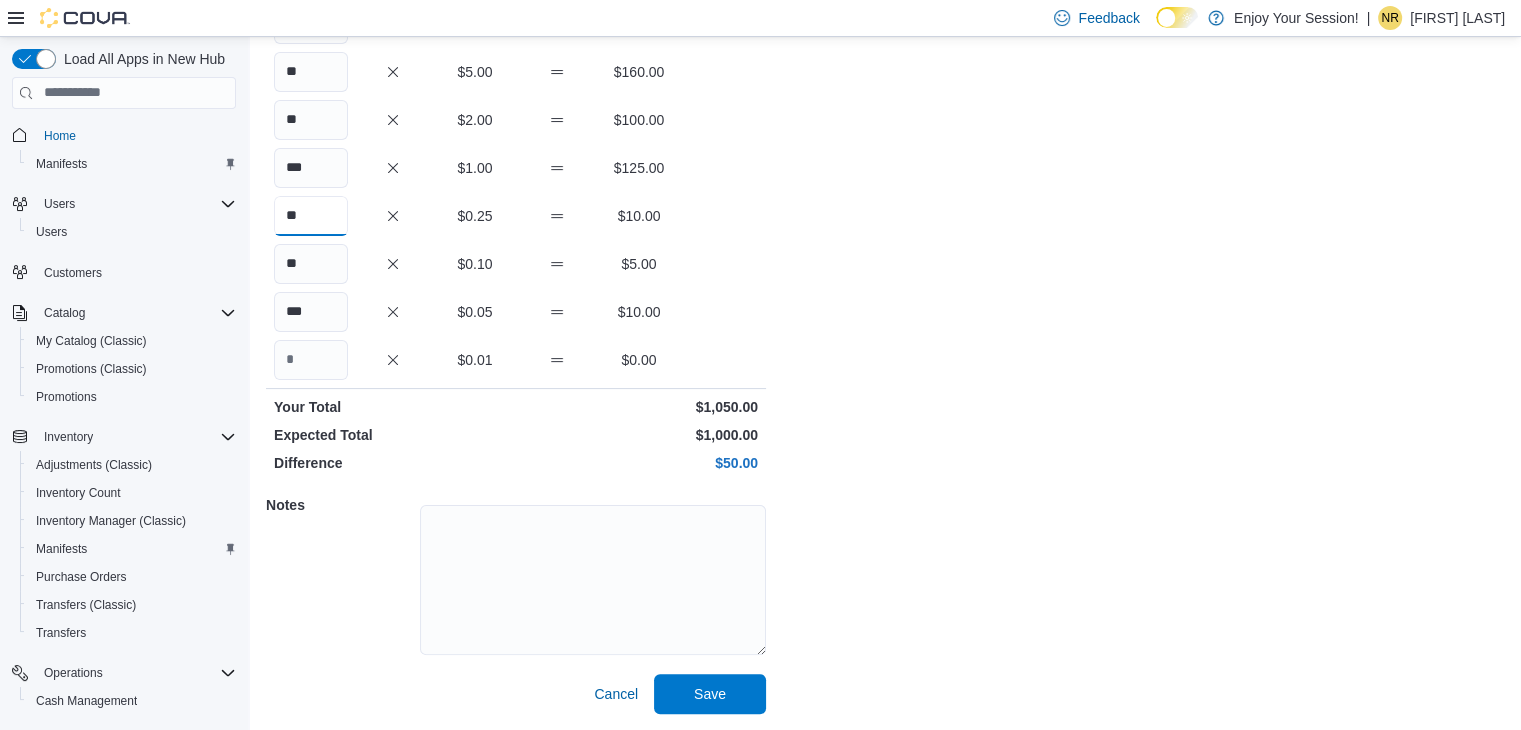 click on "**" at bounding box center [311, 216] 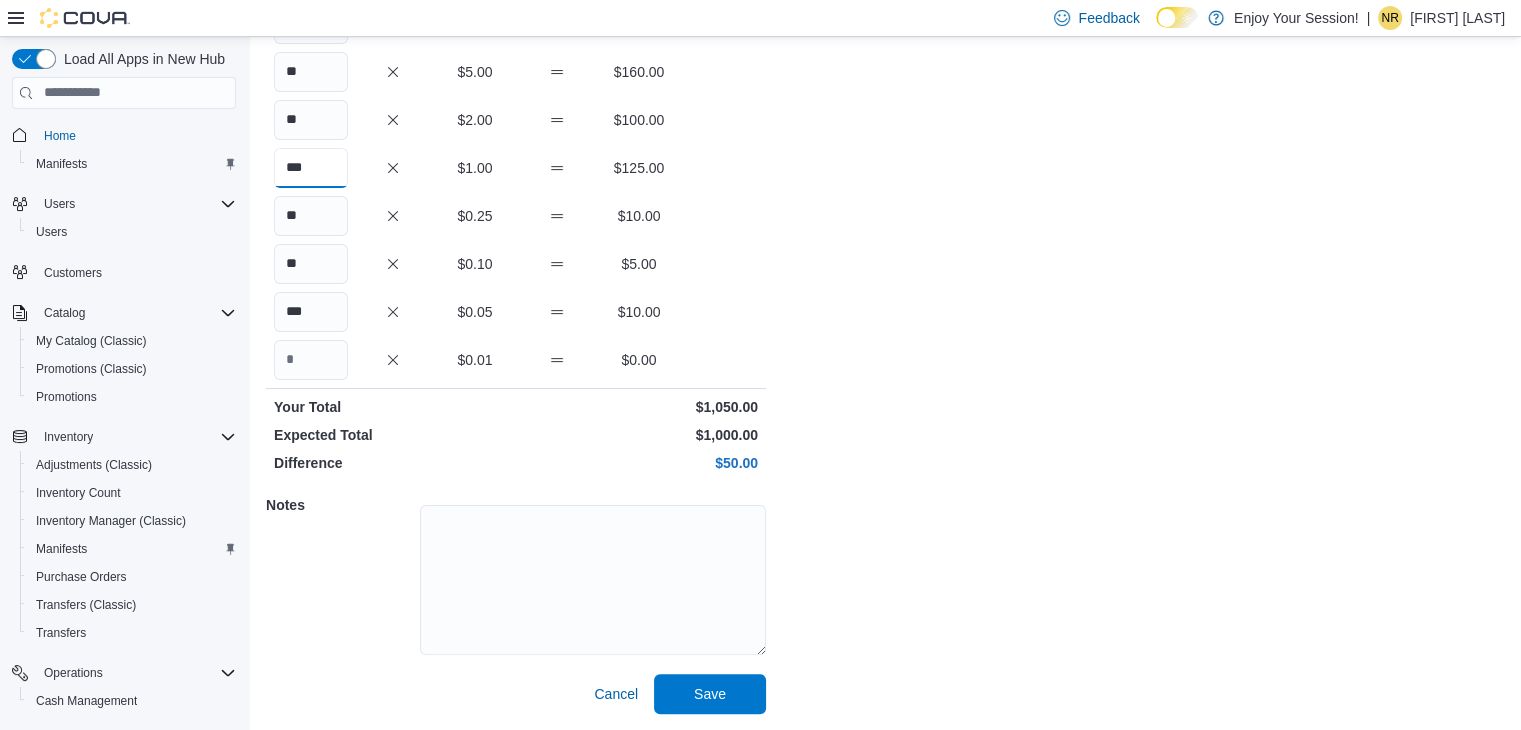 click on "***" at bounding box center (311, 168) 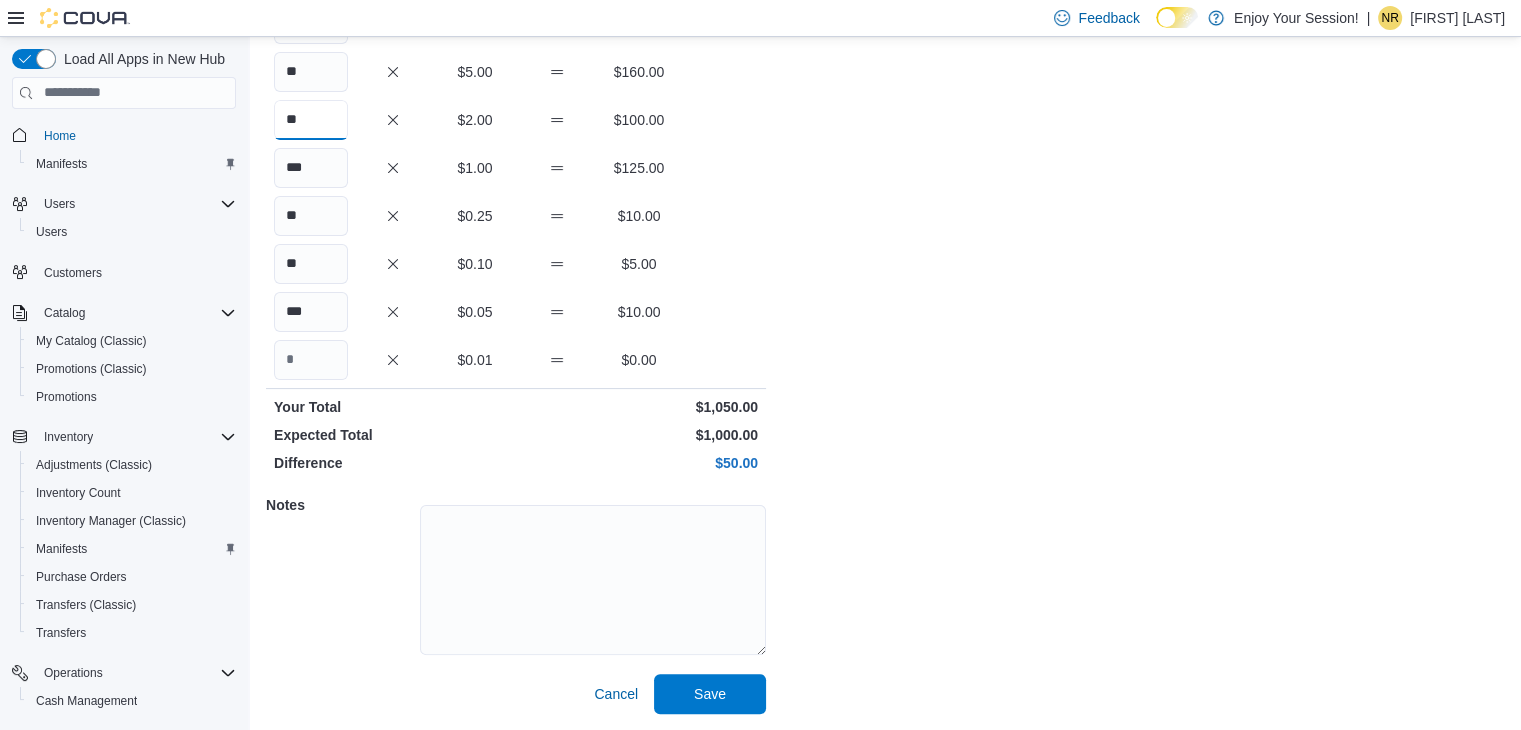click on "**" at bounding box center [311, 120] 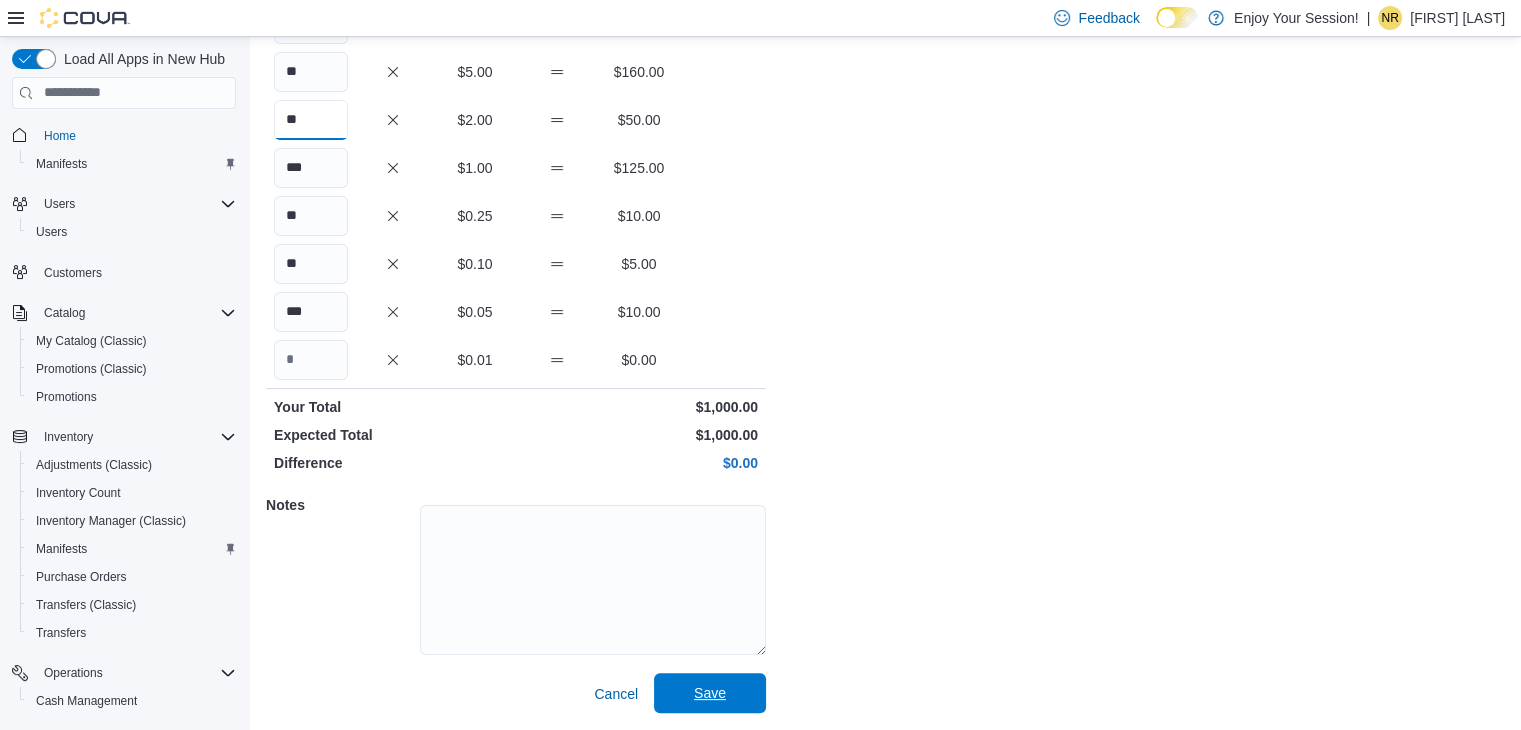 type on "**" 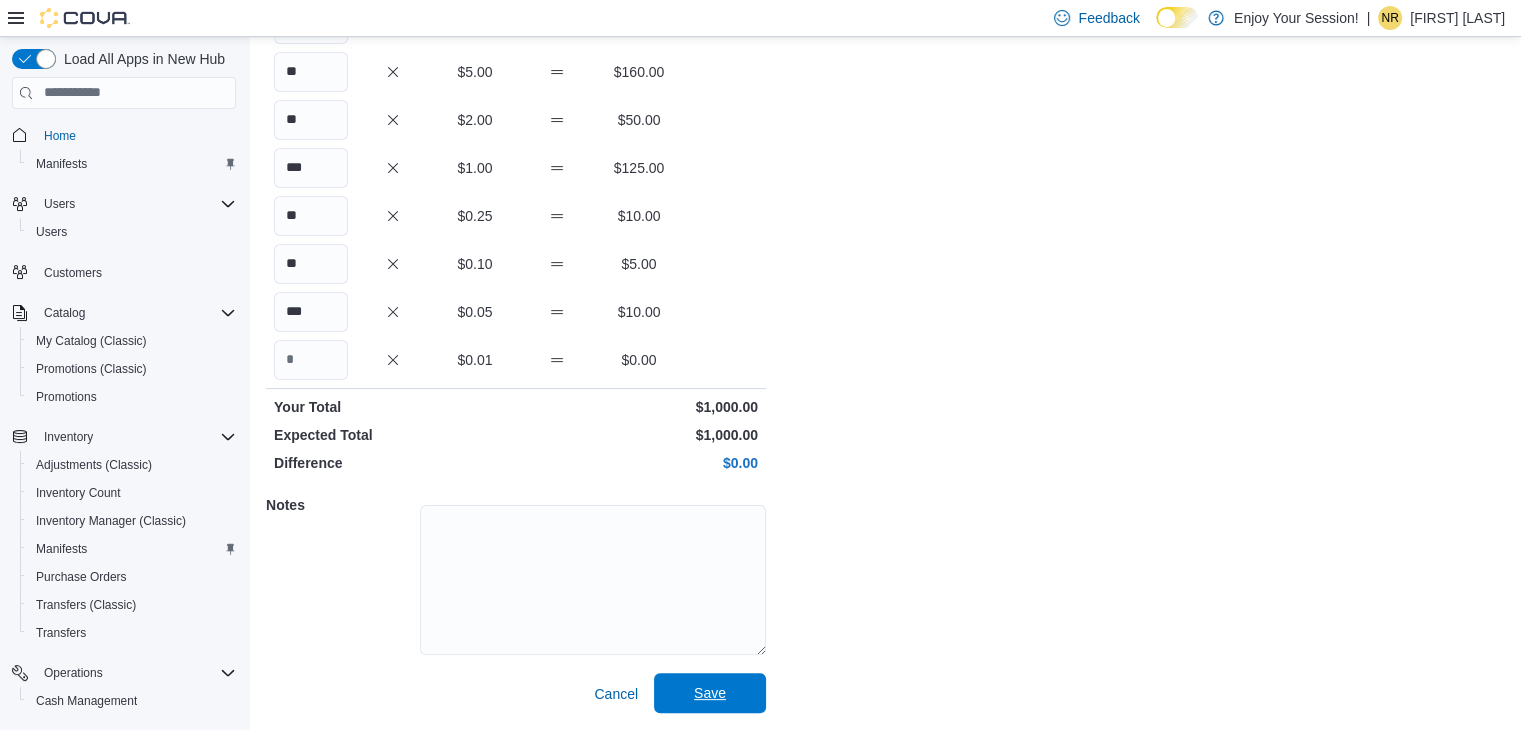 click on "Save" at bounding box center (710, 693) 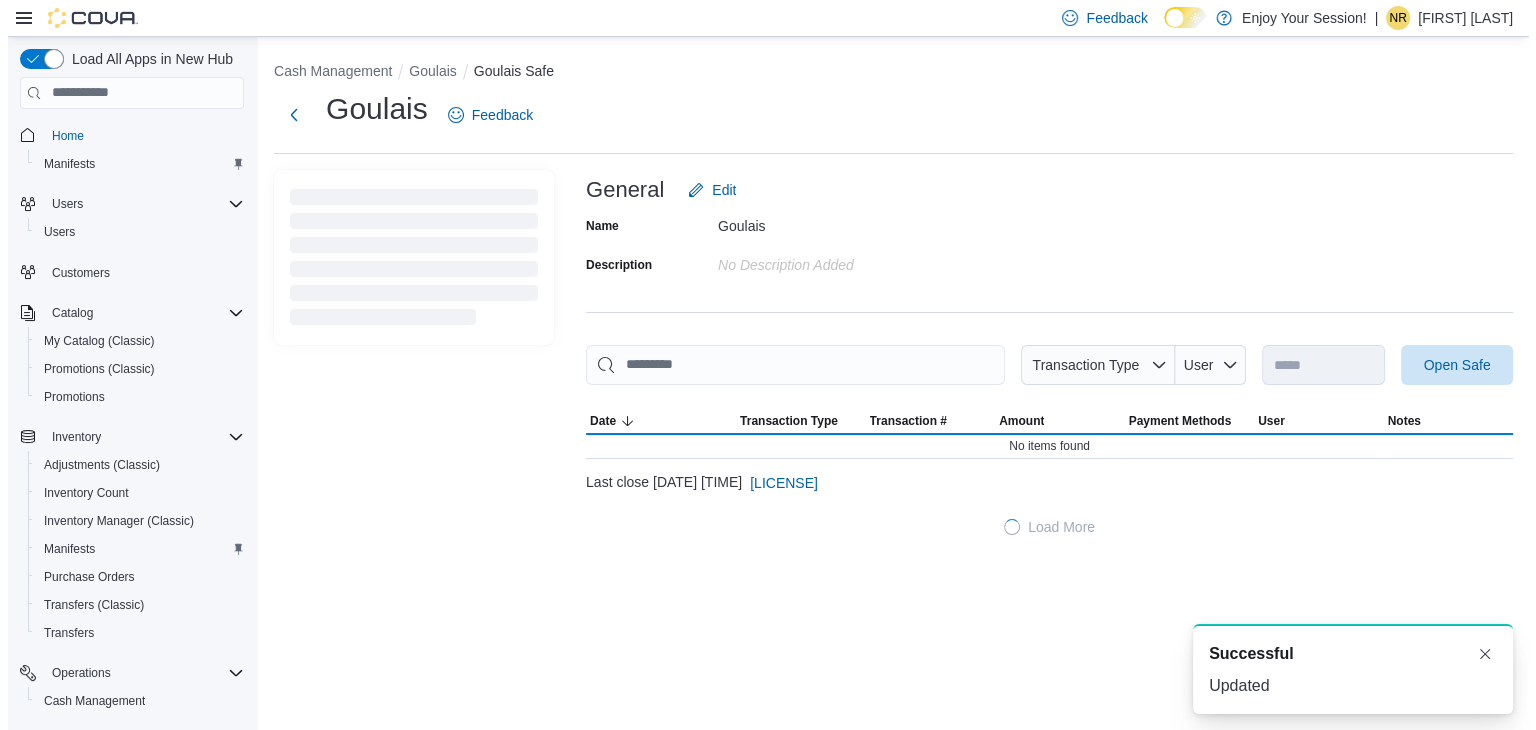 scroll, scrollTop: 0, scrollLeft: 0, axis: both 